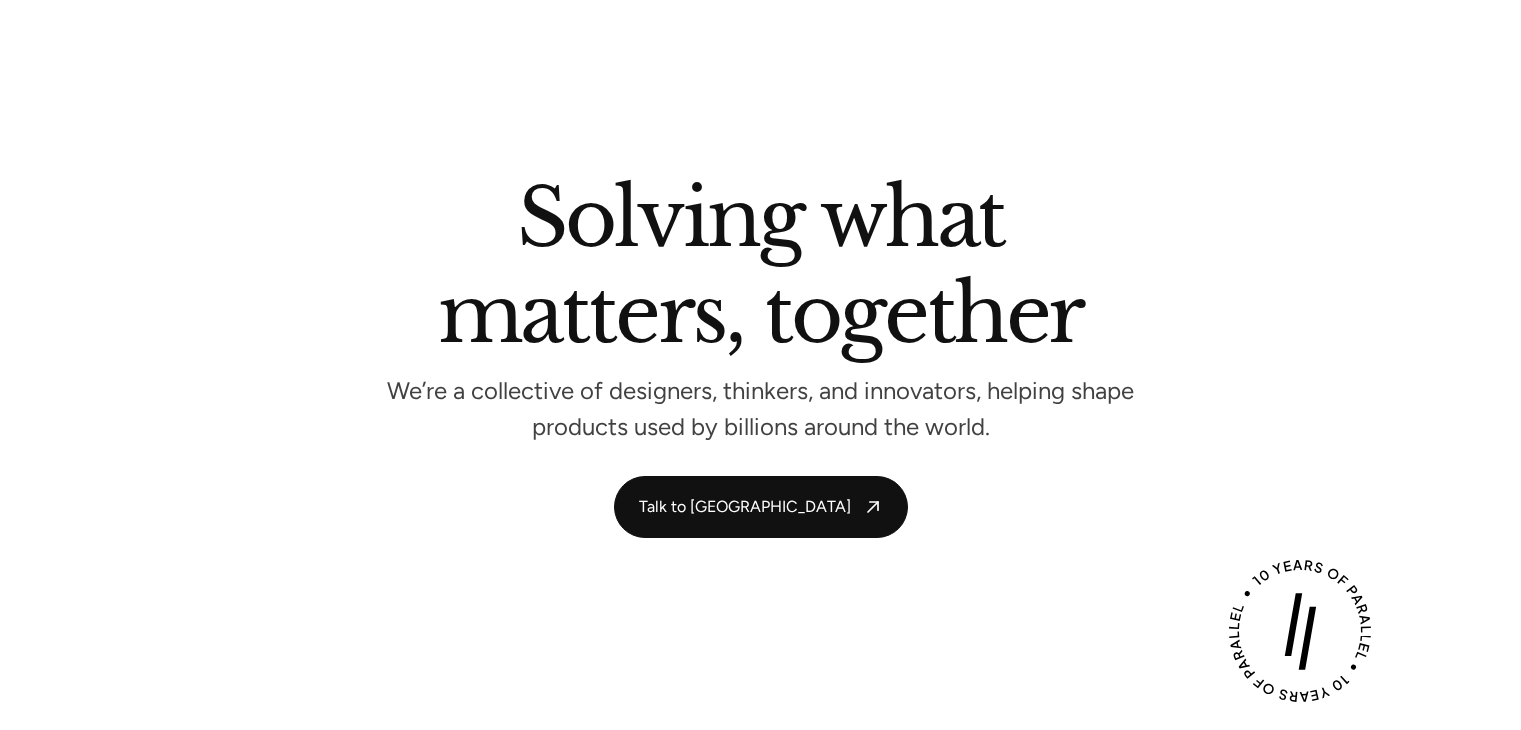 scroll, scrollTop: 4568, scrollLeft: 0, axis: vertical 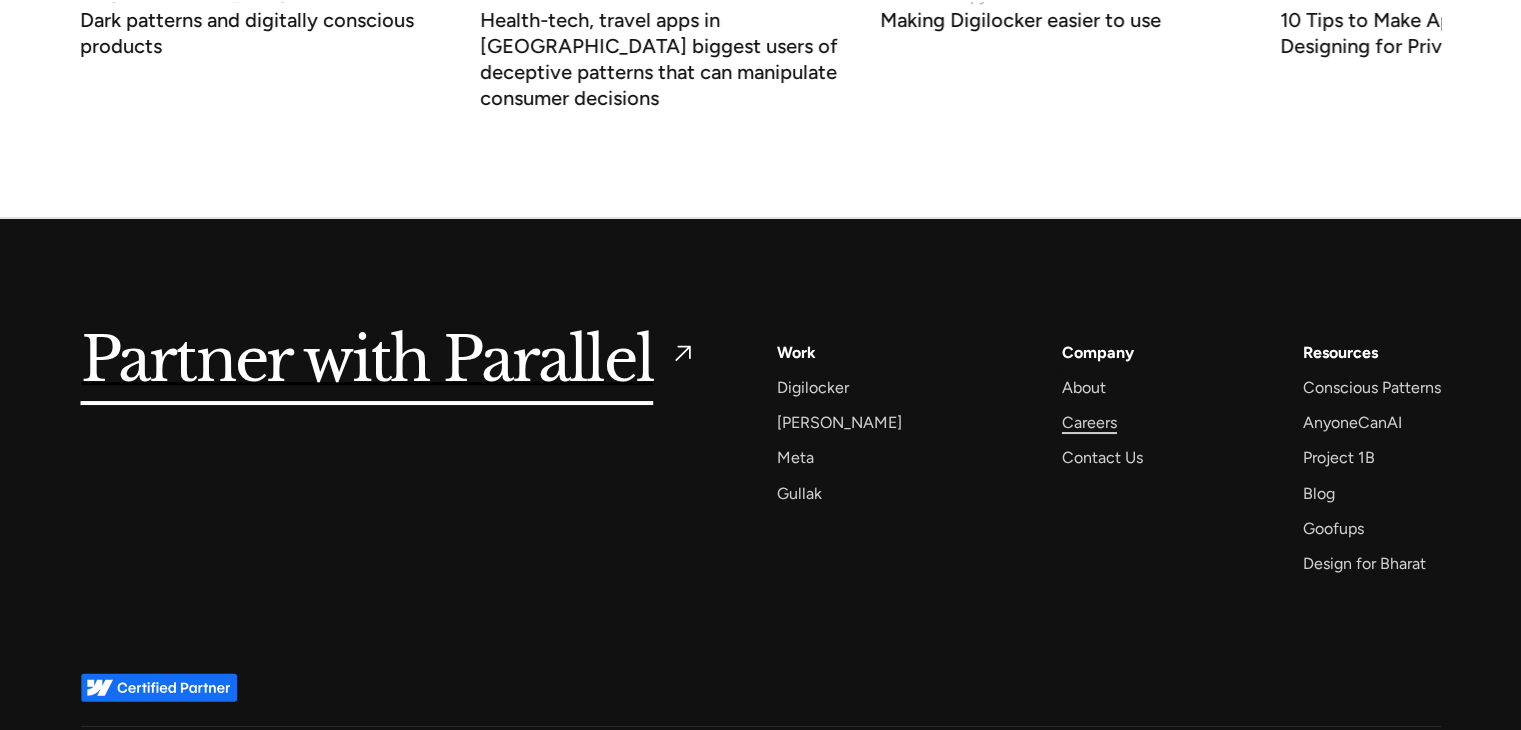 click on "Careers" at bounding box center (1089, 422) 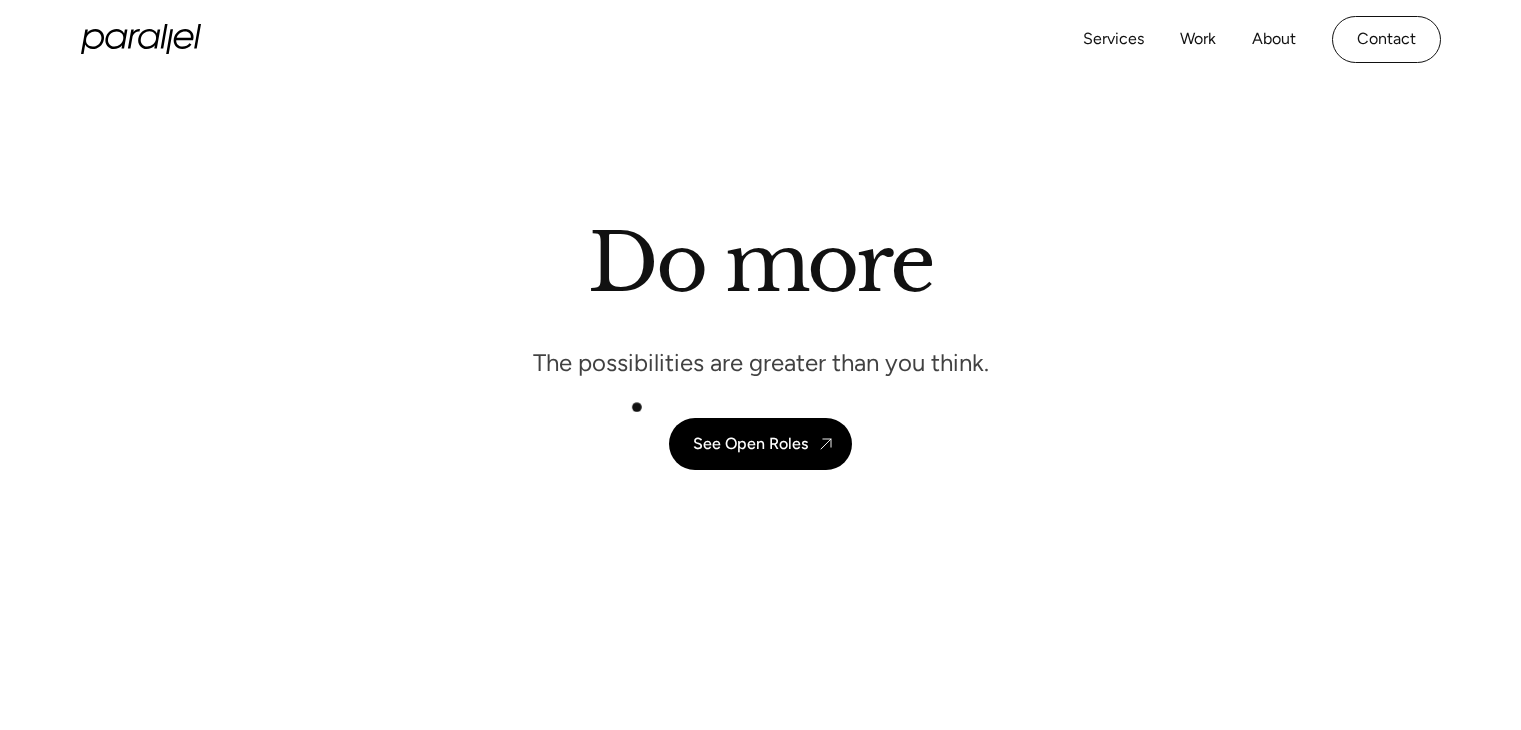 scroll, scrollTop: 0, scrollLeft: 0, axis: both 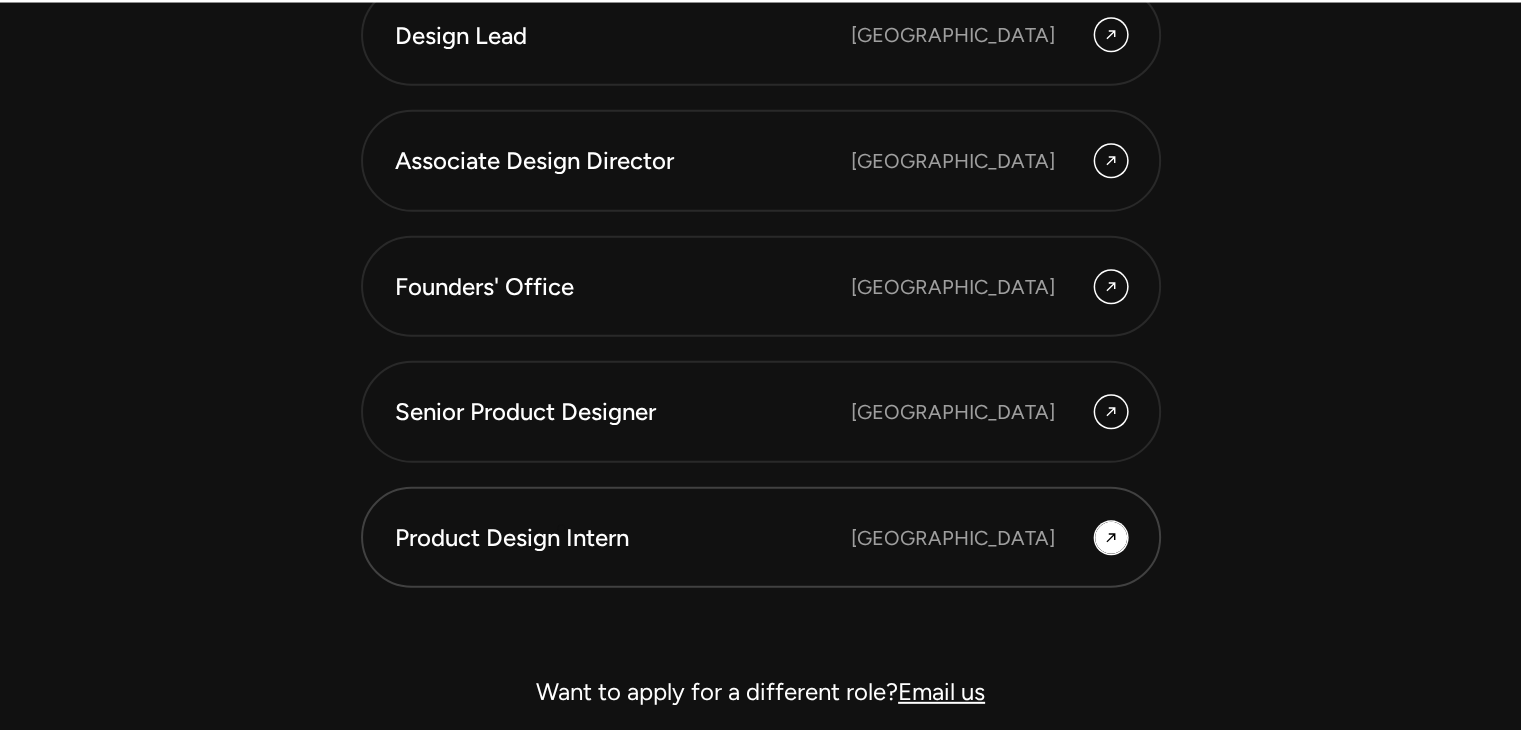 click on "Product Design Intern" at bounding box center (623, 538) 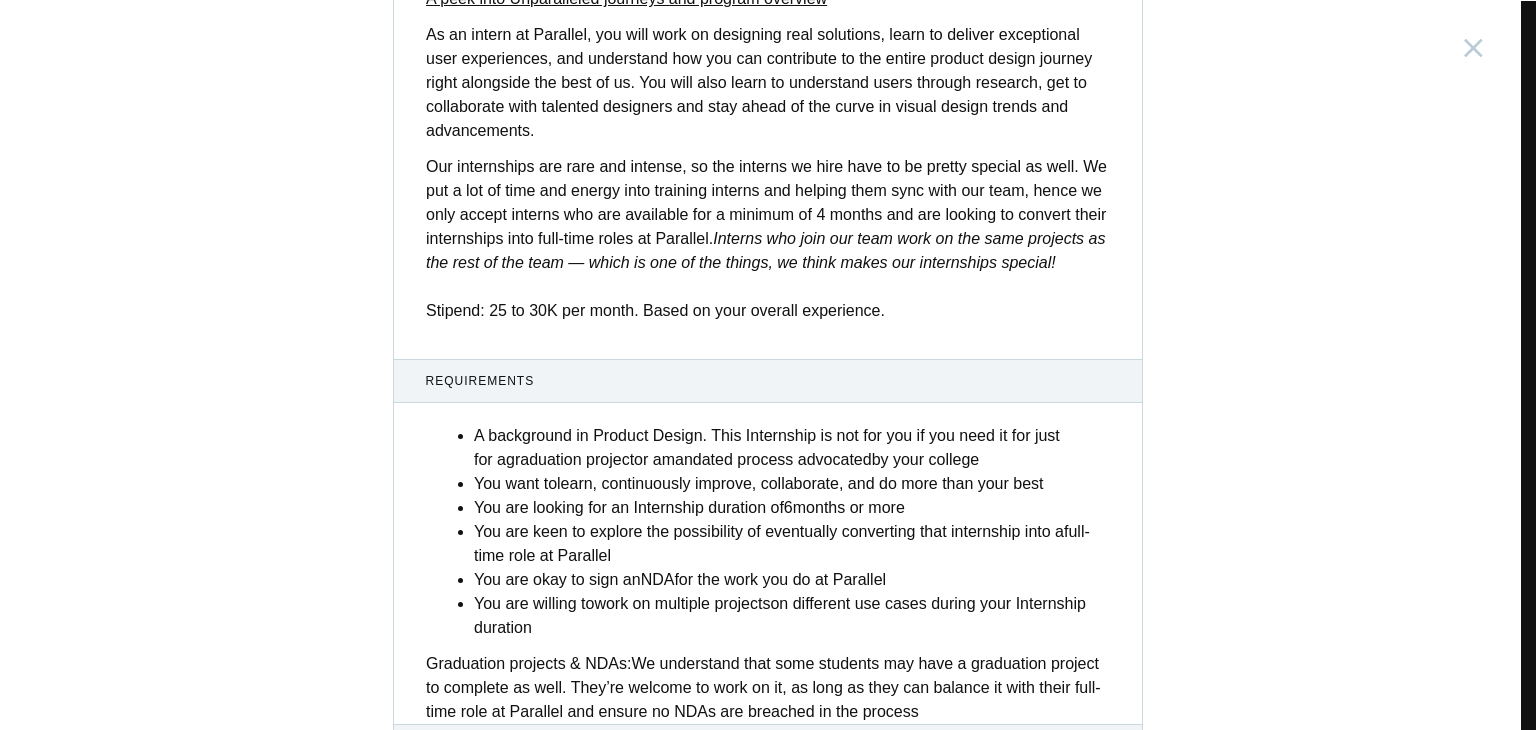 scroll, scrollTop: 784, scrollLeft: 0, axis: vertical 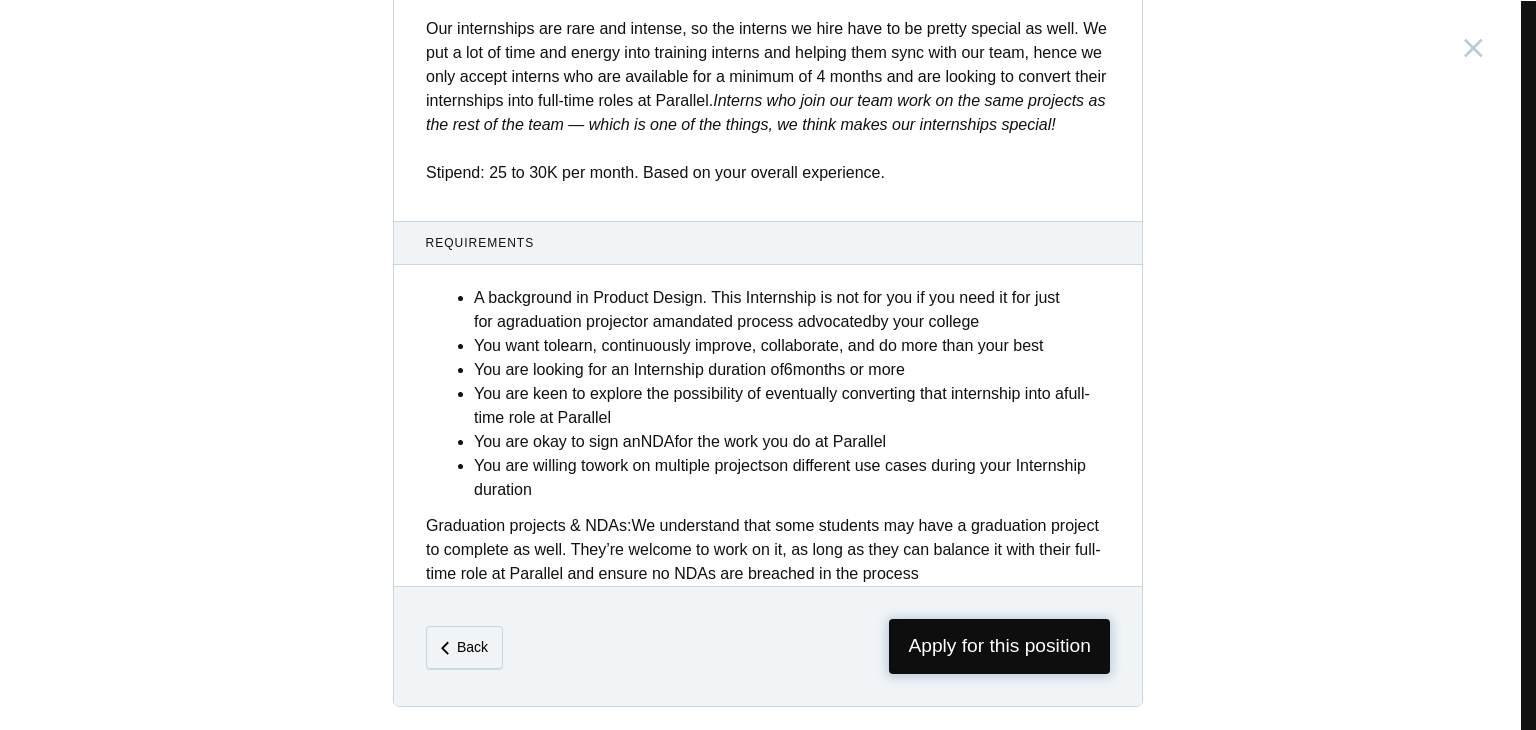 click on "Apply for this position" at bounding box center [999, 646] 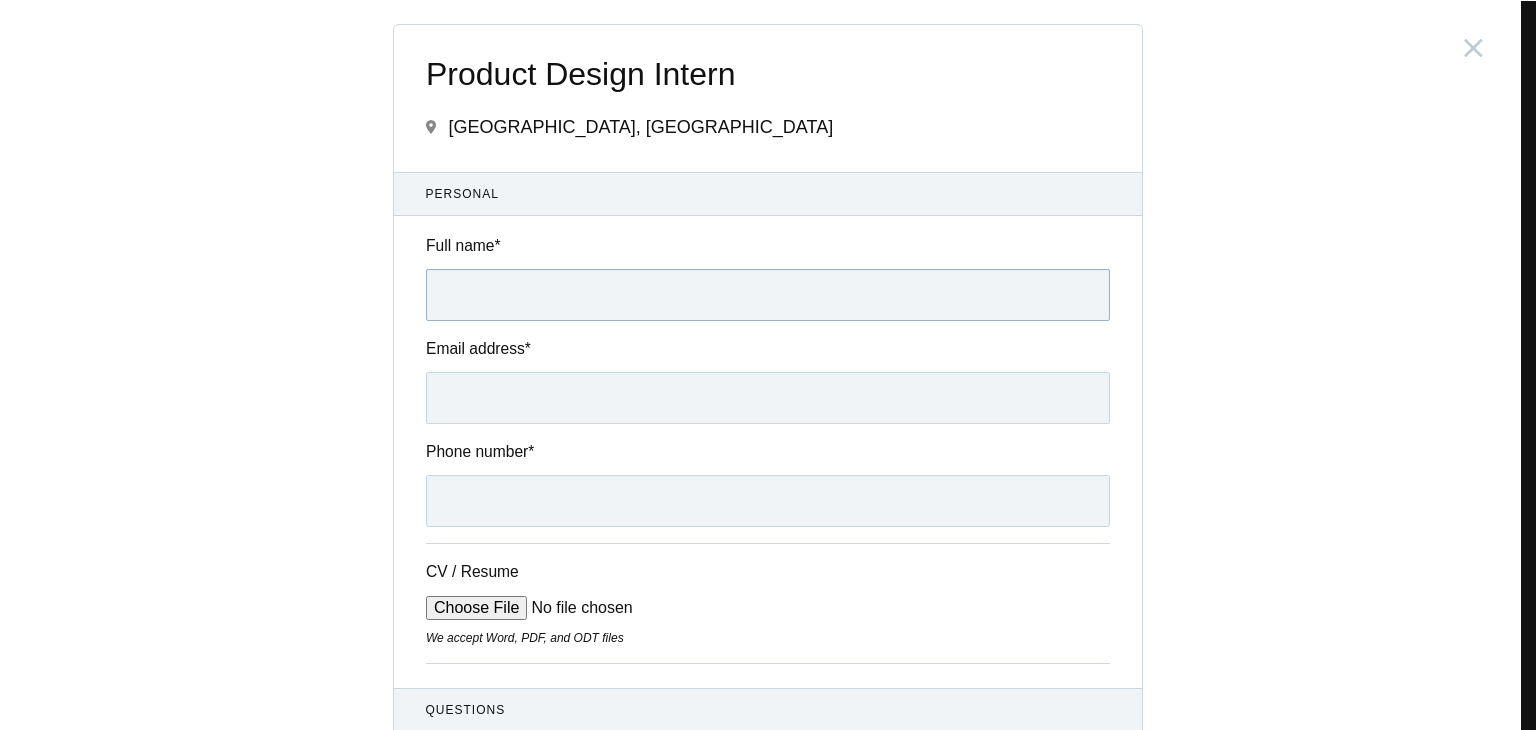 click on "Full name  *" at bounding box center (768, 295) 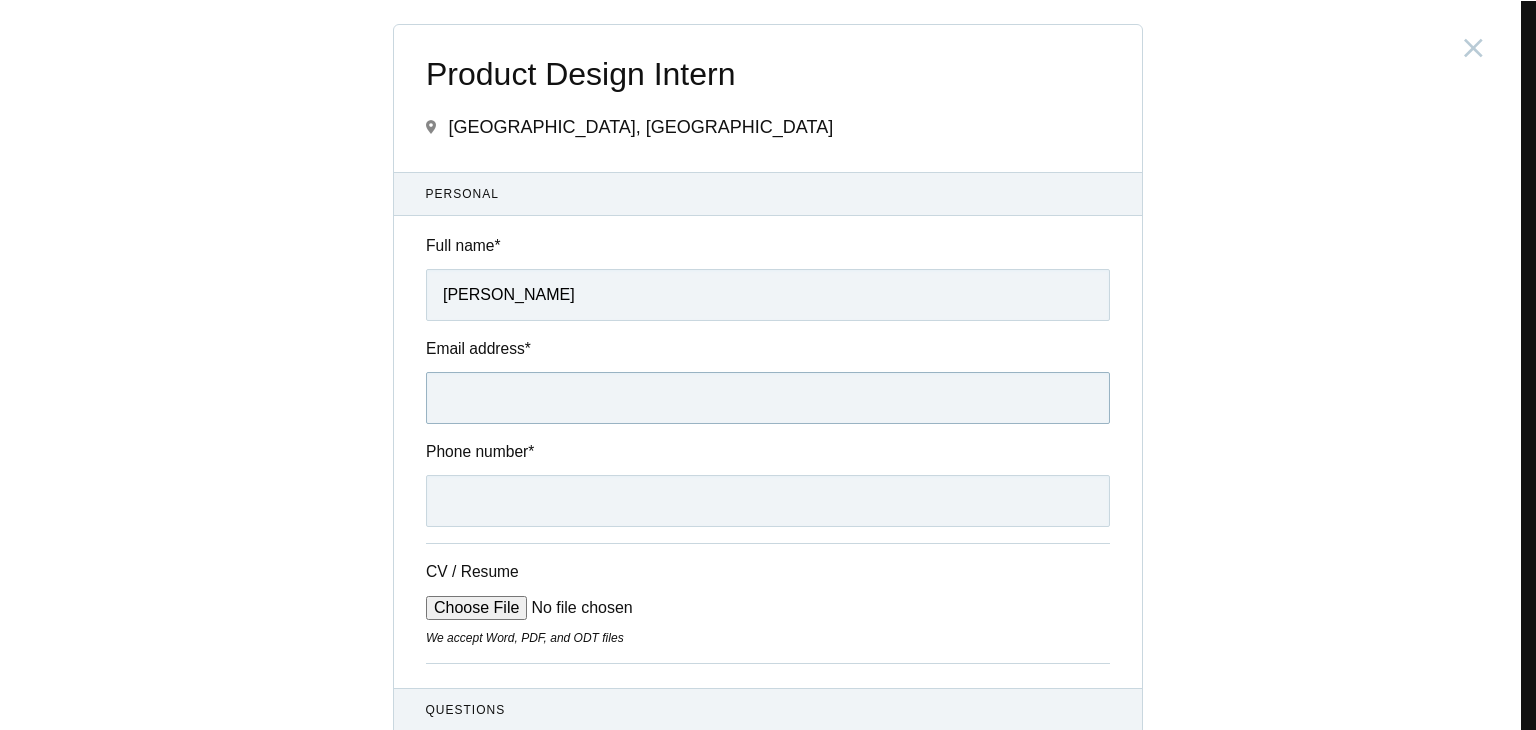 type on "Anasarif374@gmail.com" 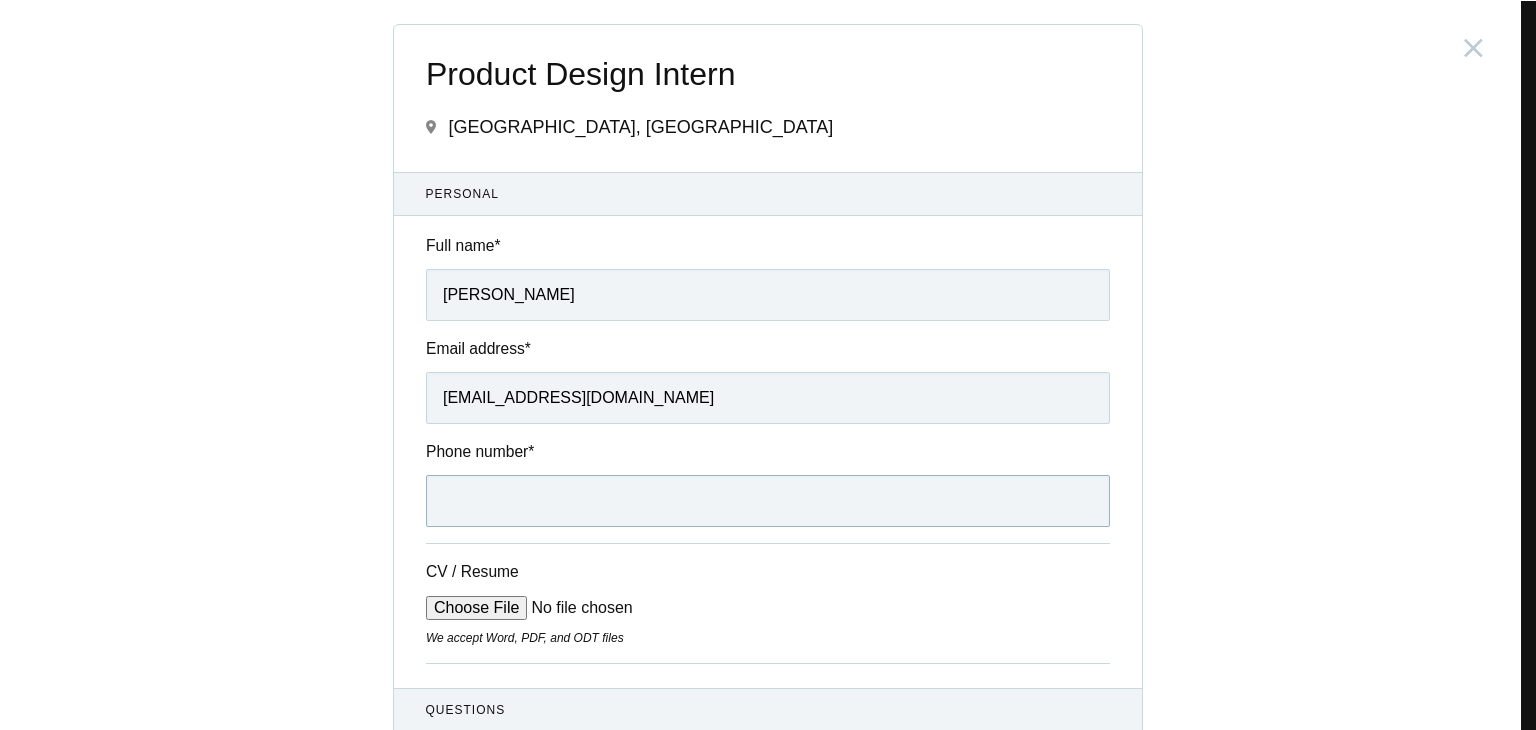 type on "+919718807050" 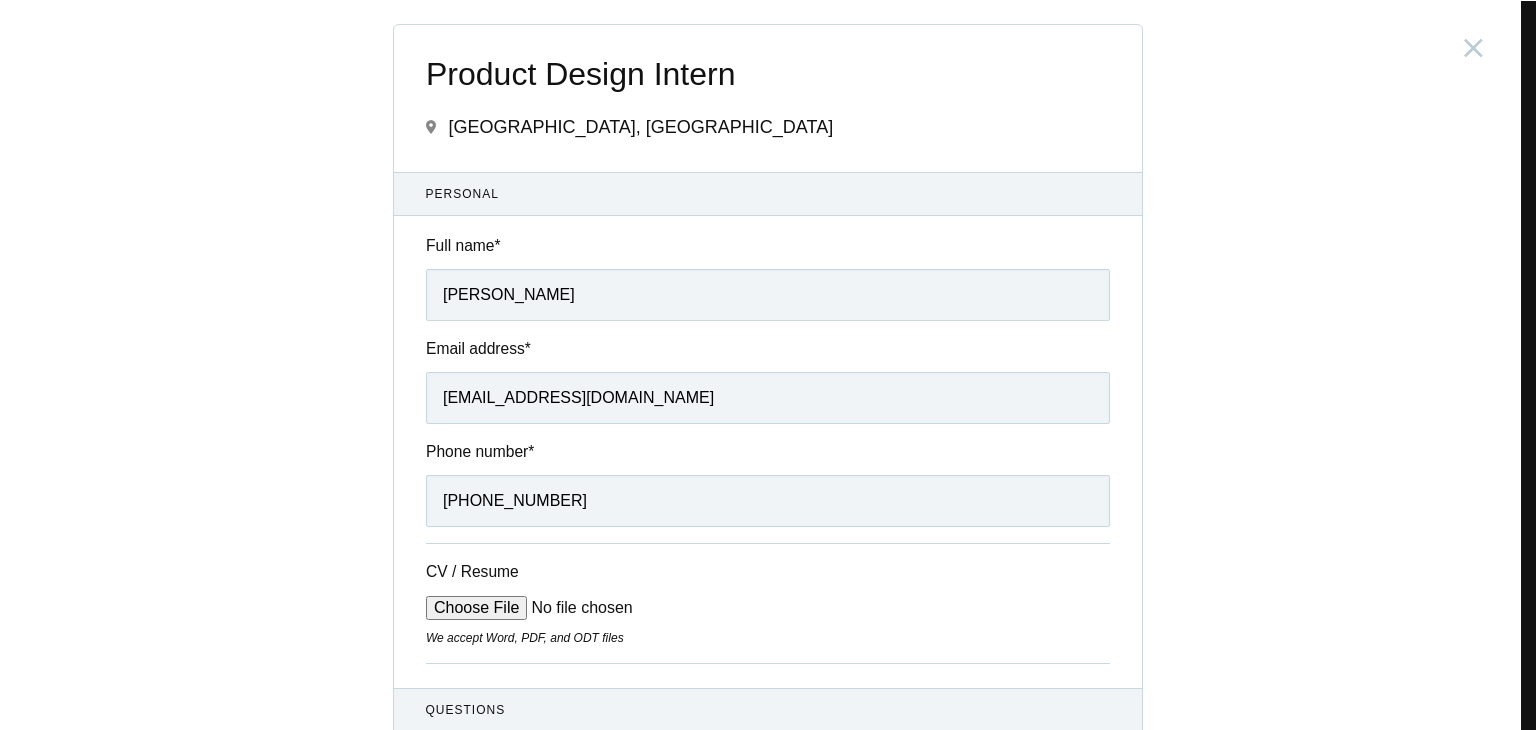 click on "CV / Resume" at bounding box center [577, 608] 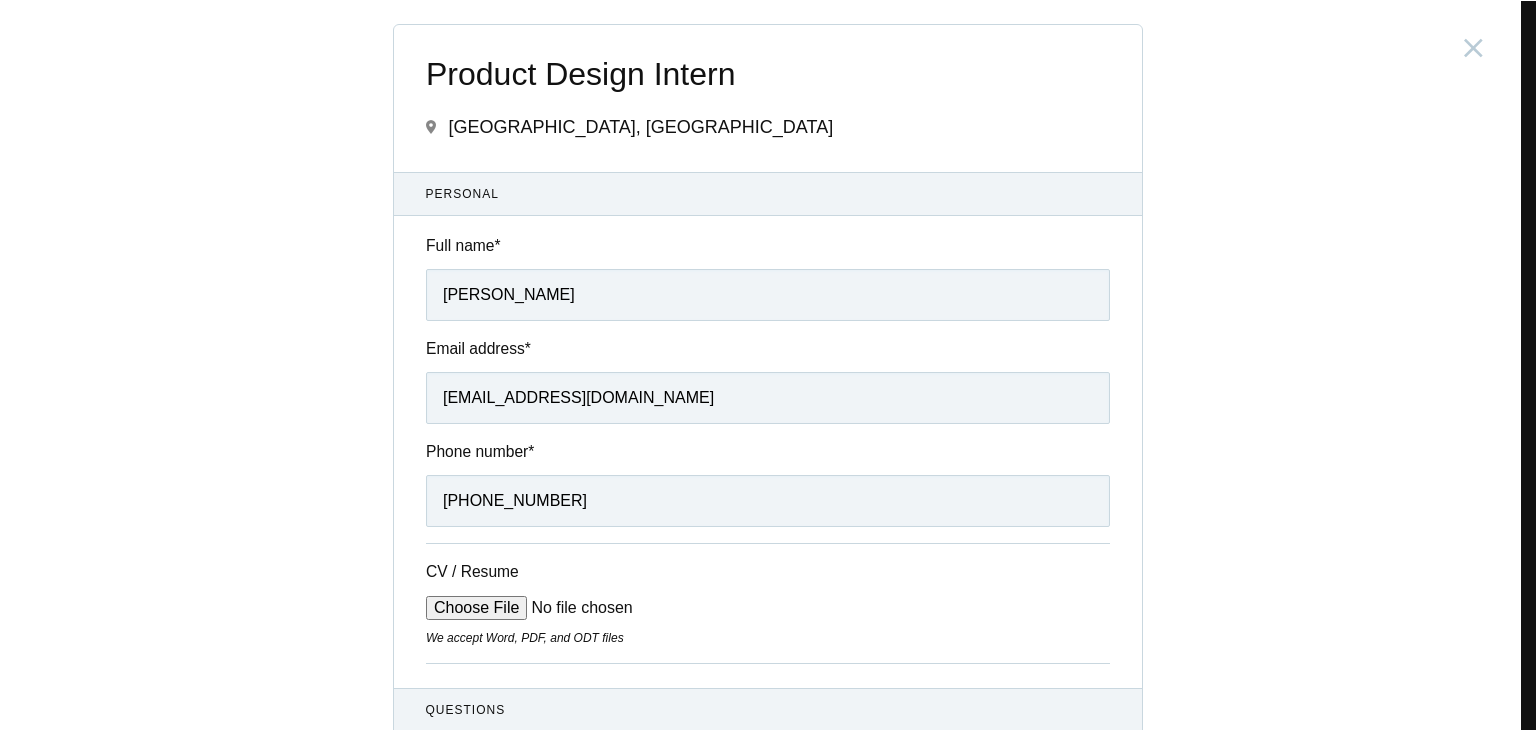 type on "C:\fakepath\Anas Resume lateust 22.pdf" 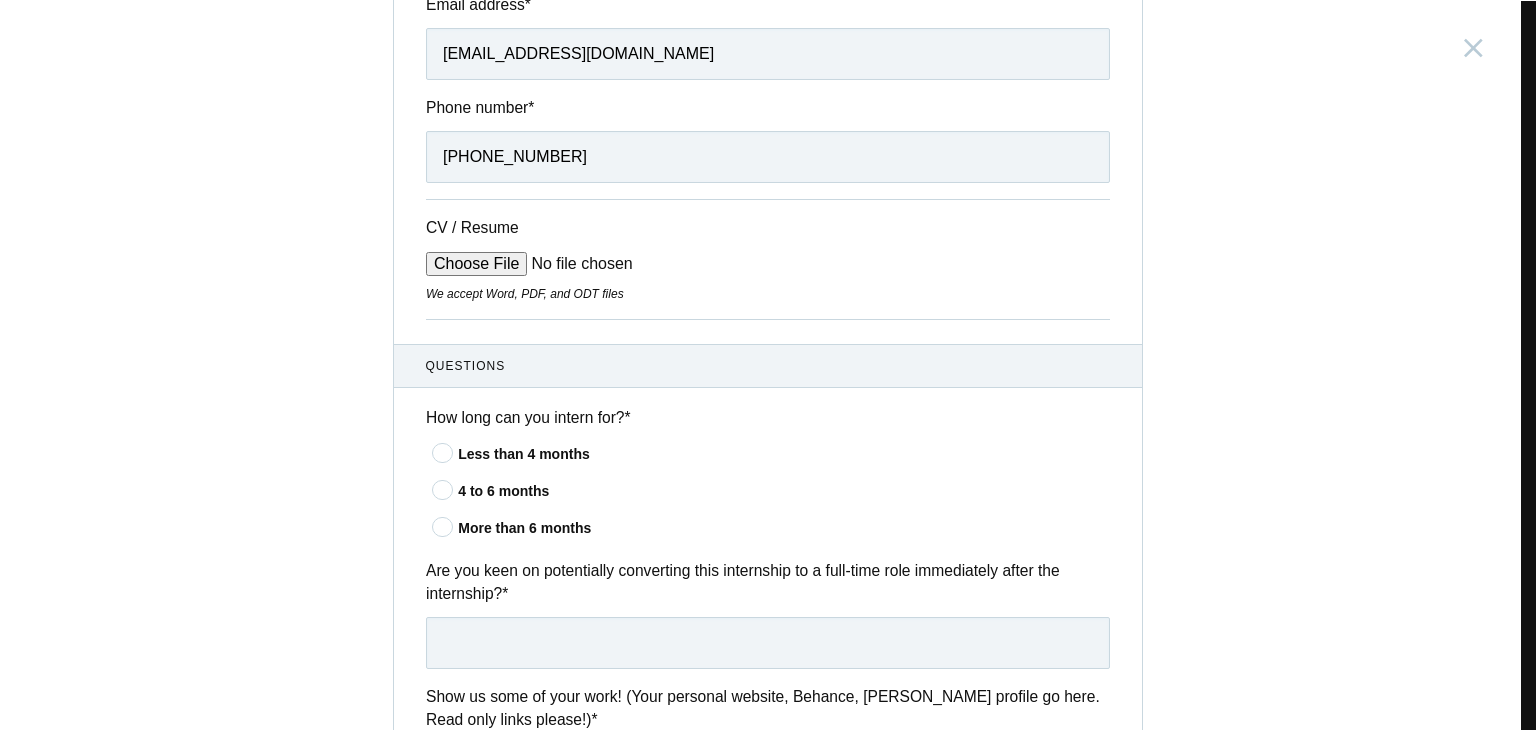 scroll, scrollTop: 482, scrollLeft: 0, axis: vertical 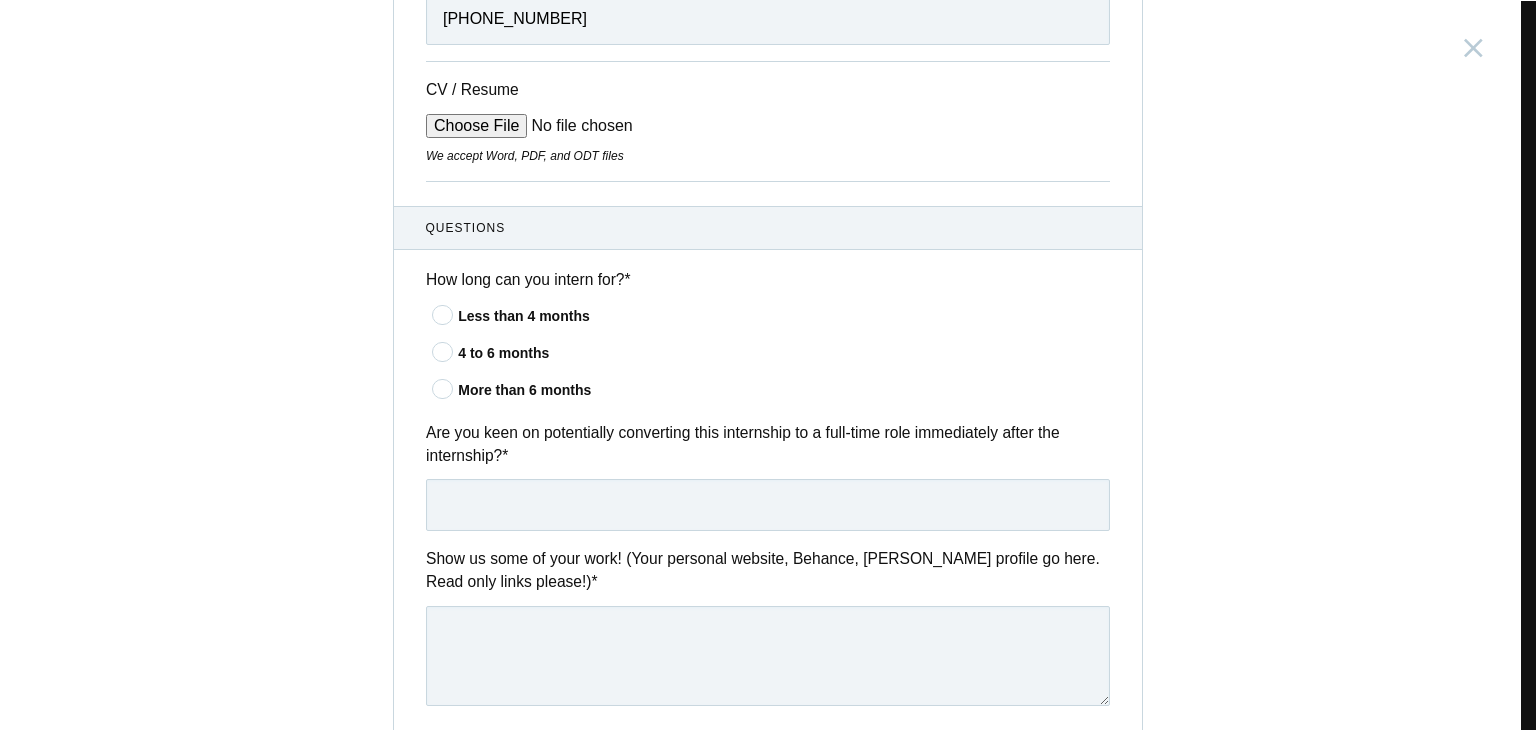click at bounding box center [443, 388] 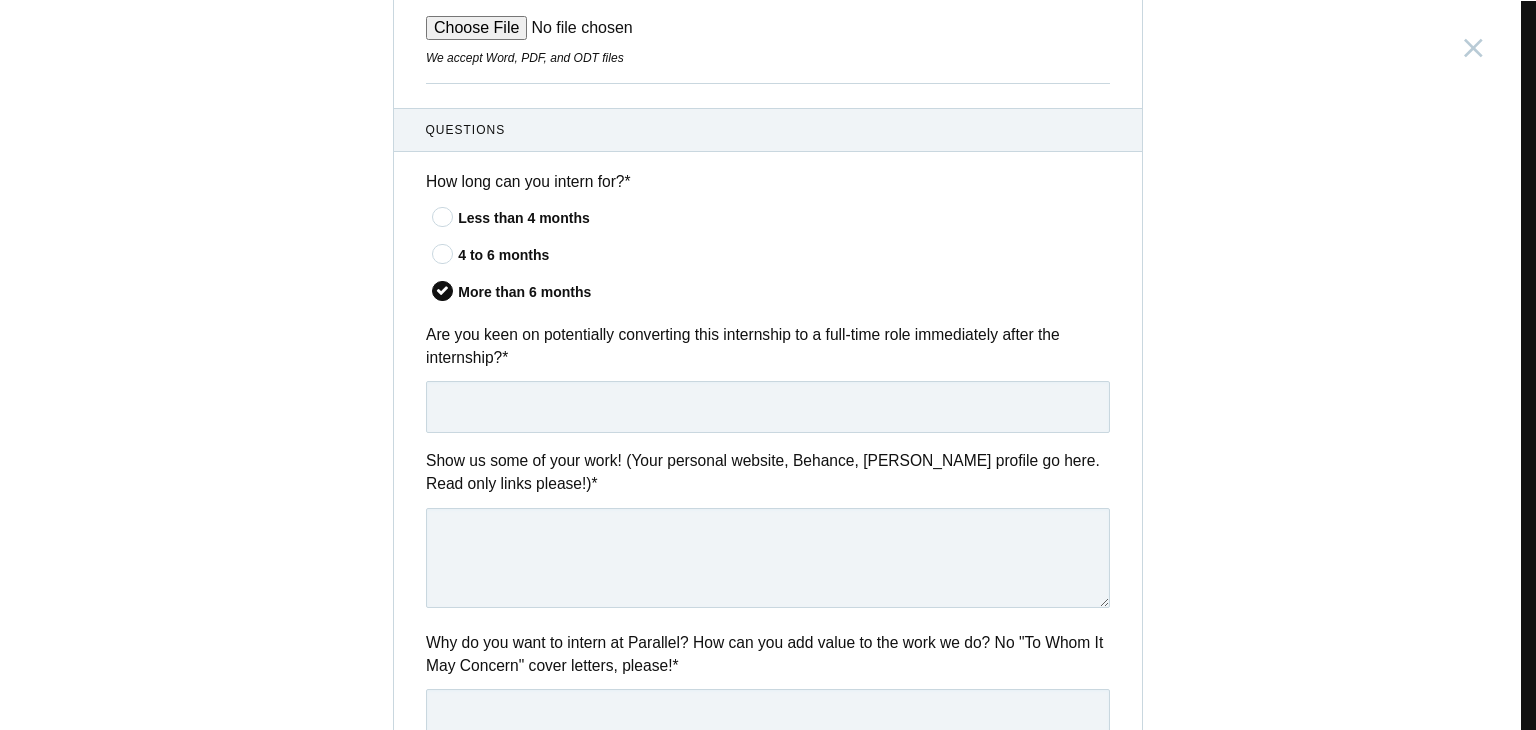 scroll, scrollTop: 582, scrollLeft: 0, axis: vertical 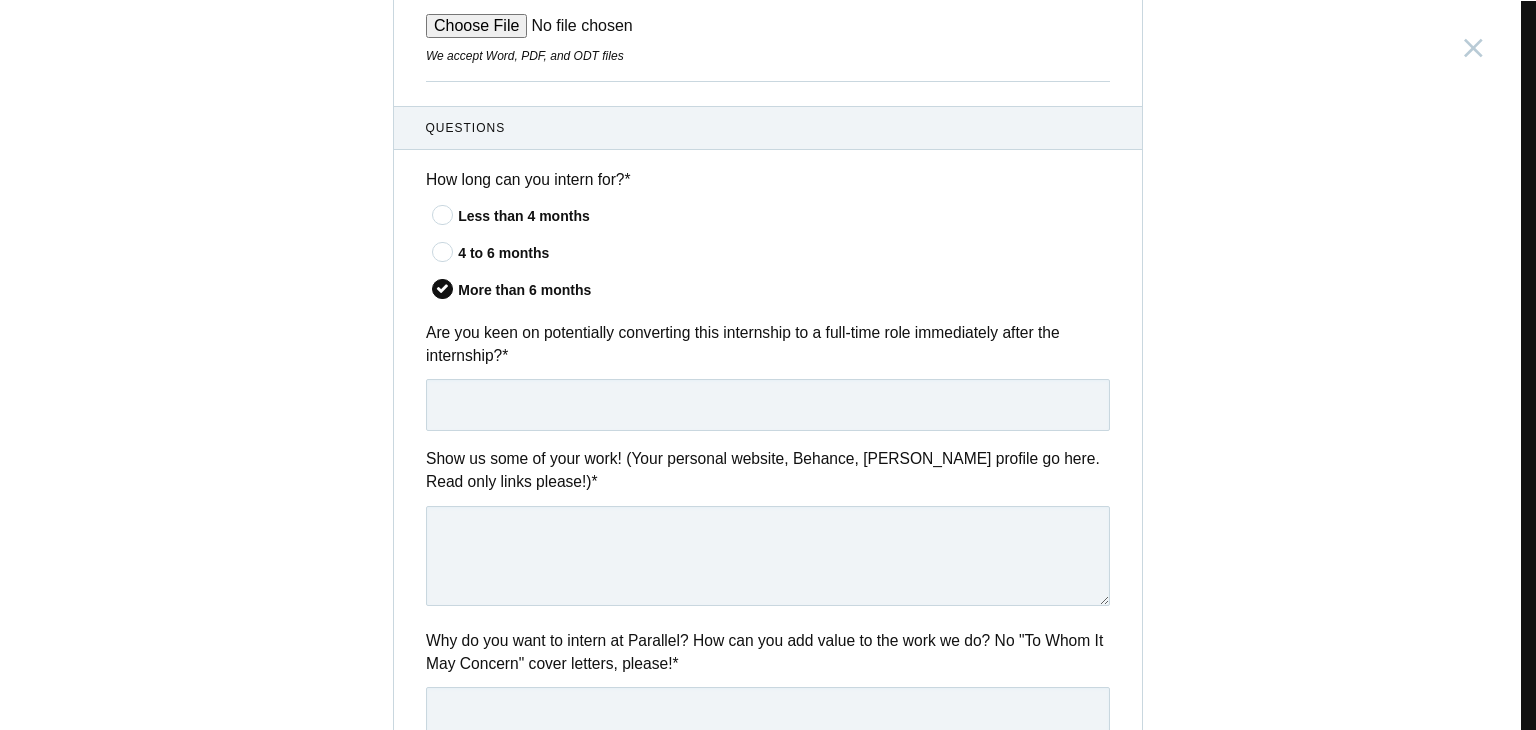 click on "Questions
How long can you intern for?   *
Less than 4 months
4 to 6 months More than 6 months *" at bounding box center [768, 846] 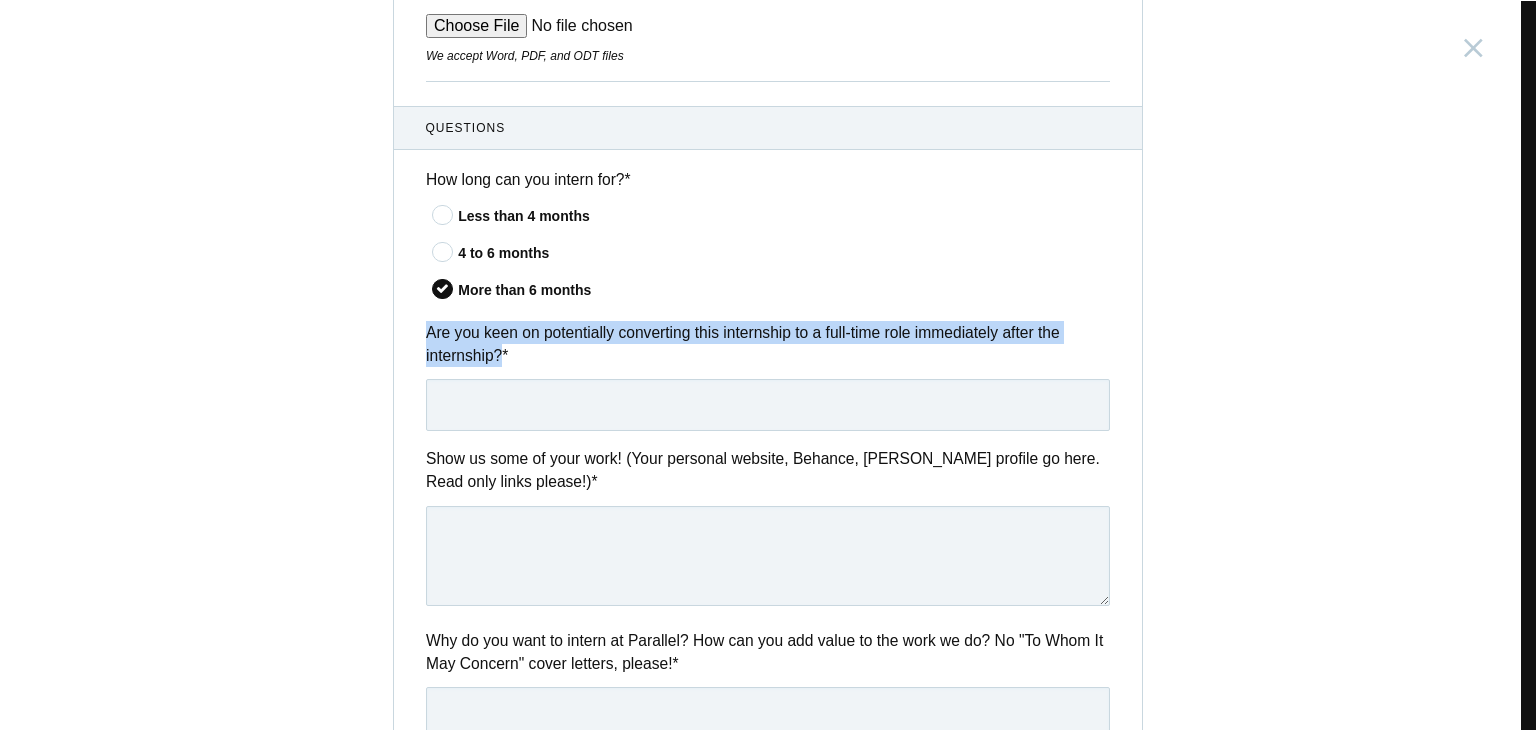 drag, startPoint x: 419, startPoint y: 331, endPoint x: 492, endPoint y: 352, distance: 75.96052 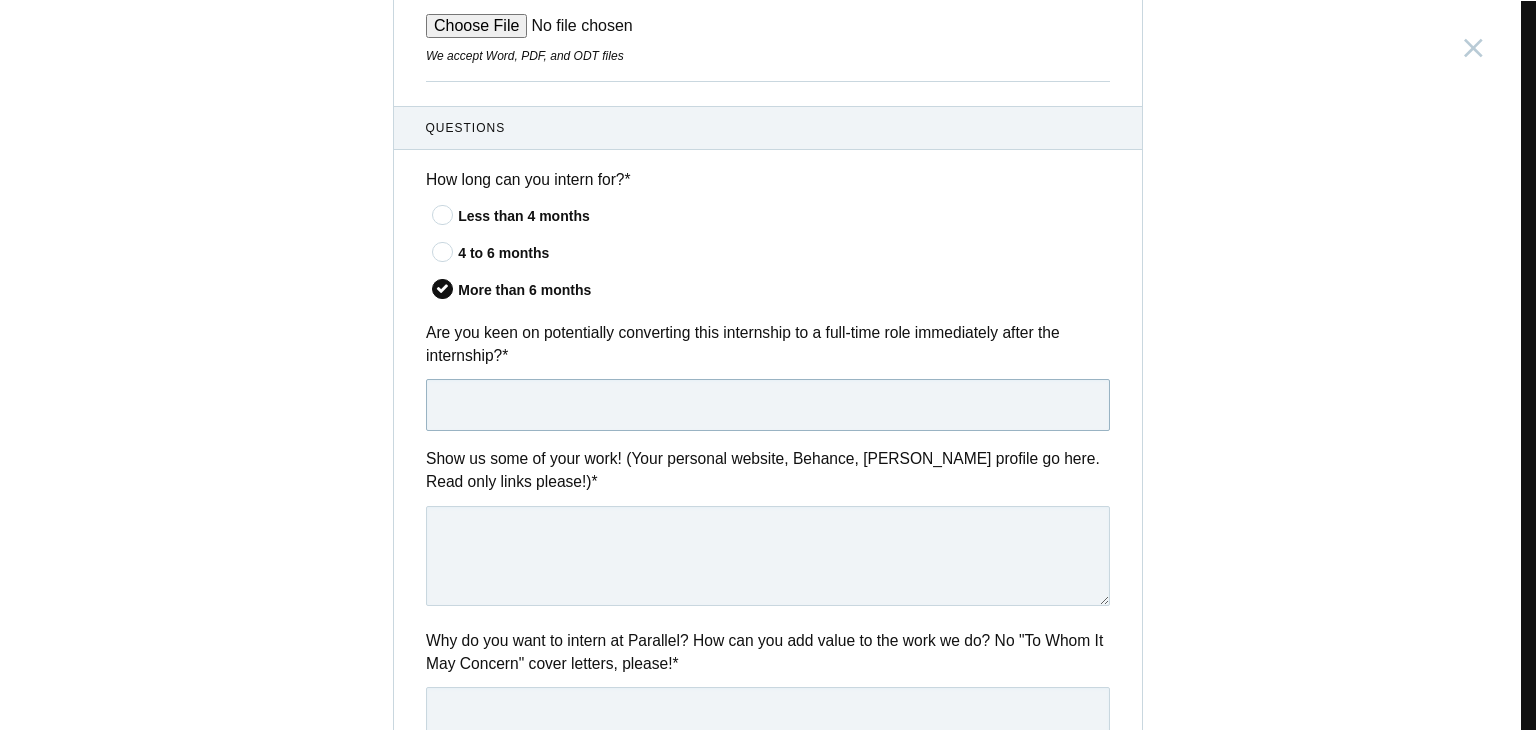 click at bounding box center [768, 405] 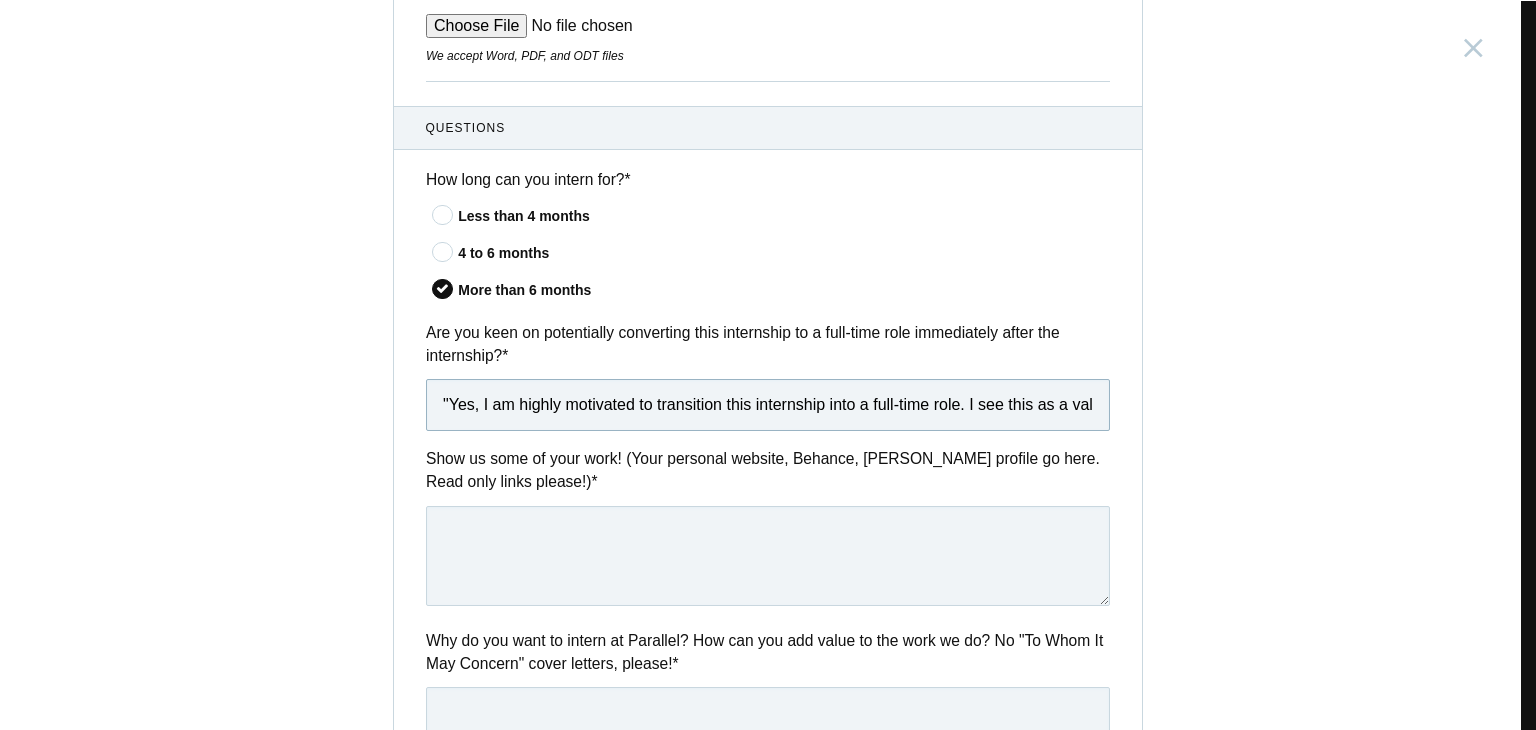 scroll, scrollTop: 0, scrollLeft: 900, axis: horizontal 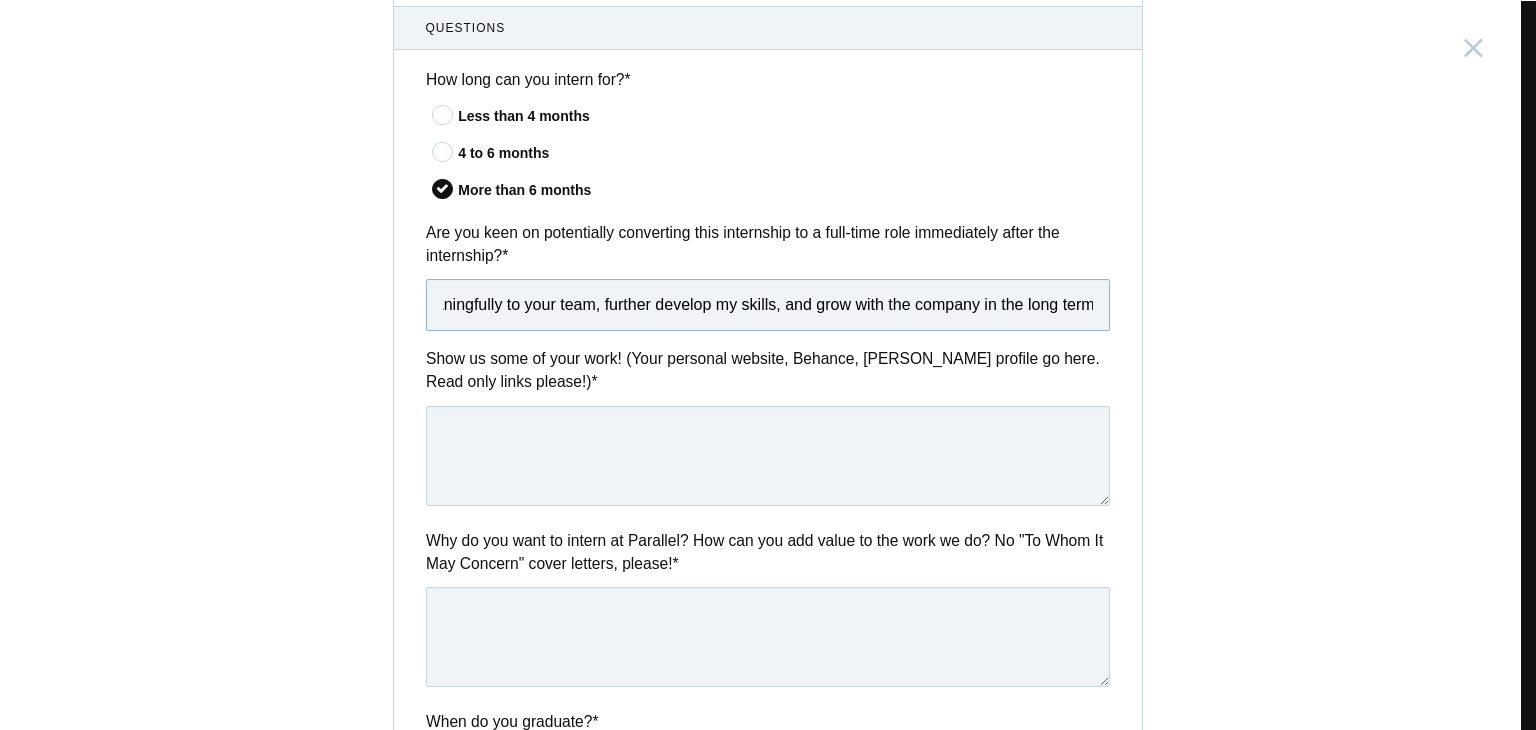 click on ""Yes, I am highly motivated to transition this internship into a full-time role. I see this as a valuable opportunity to contribute meaningfully to your team, further develop my skills, and grow with the company in the long term" at bounding box center (768, 305) 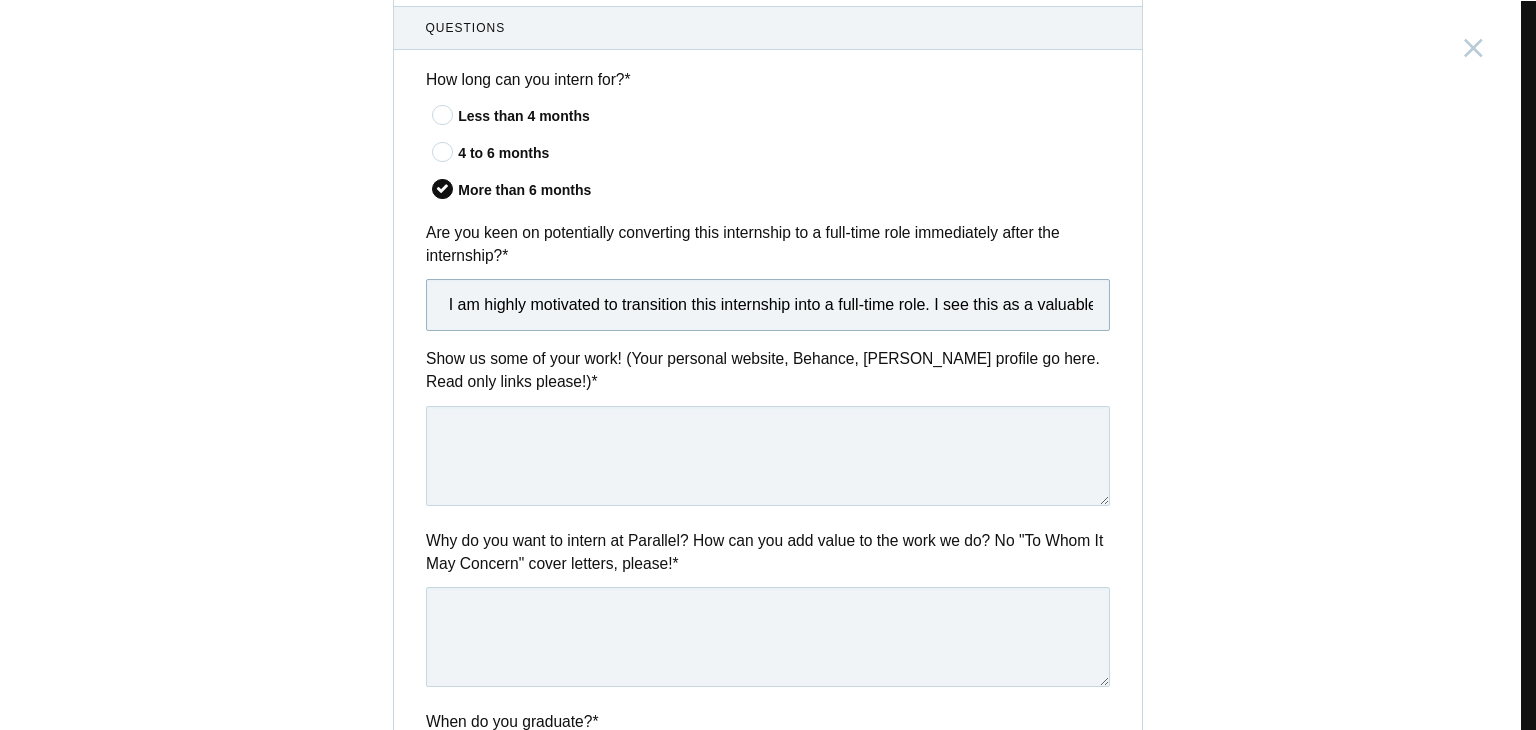 scroll, scrollTop: 0, scrollLeft: 0, axis: both 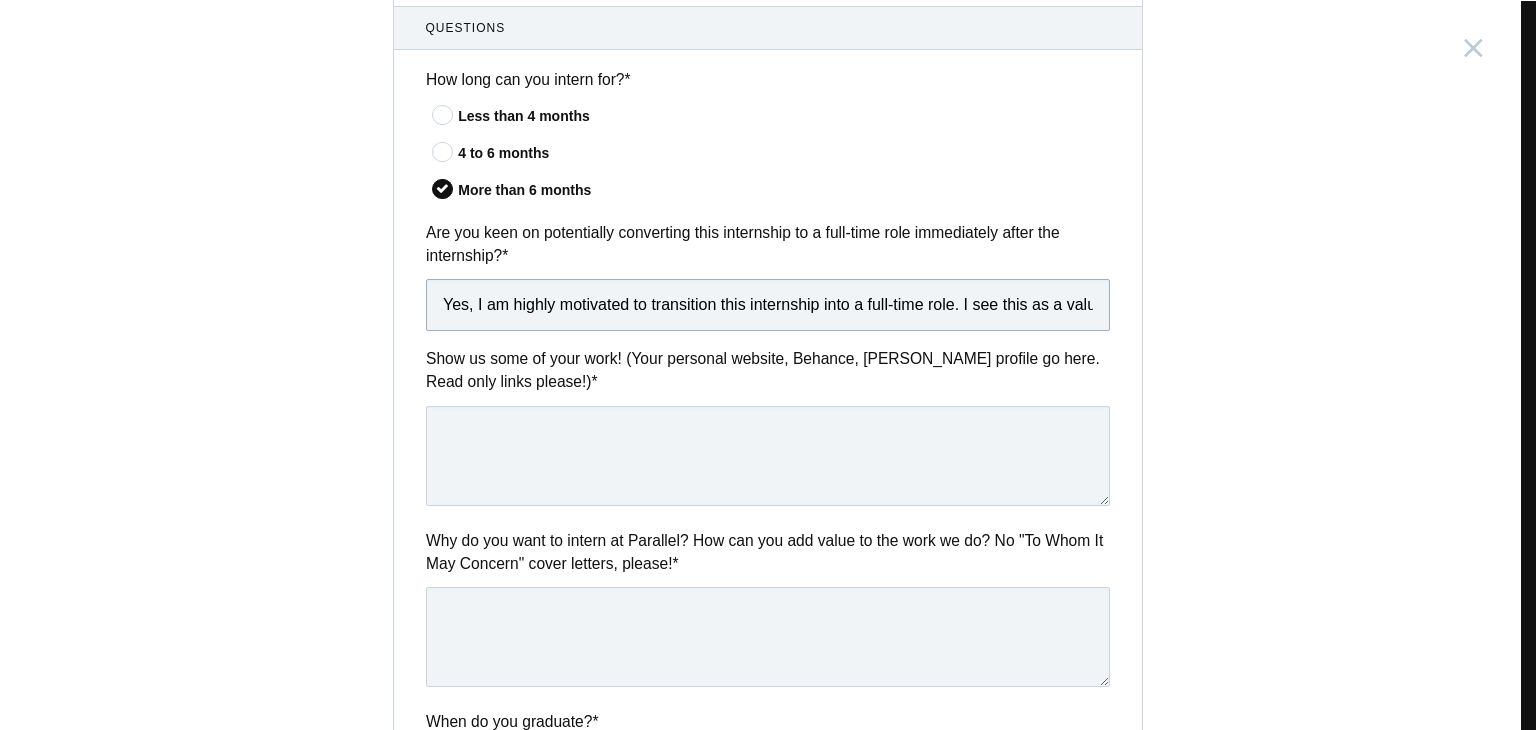 type on "Yes, I am highly motivated to transition this internship into a full-time role. I see this as a valuable opportunity to contribute meaningfully to your team, further develop my skills, and grow with the company in the long term" 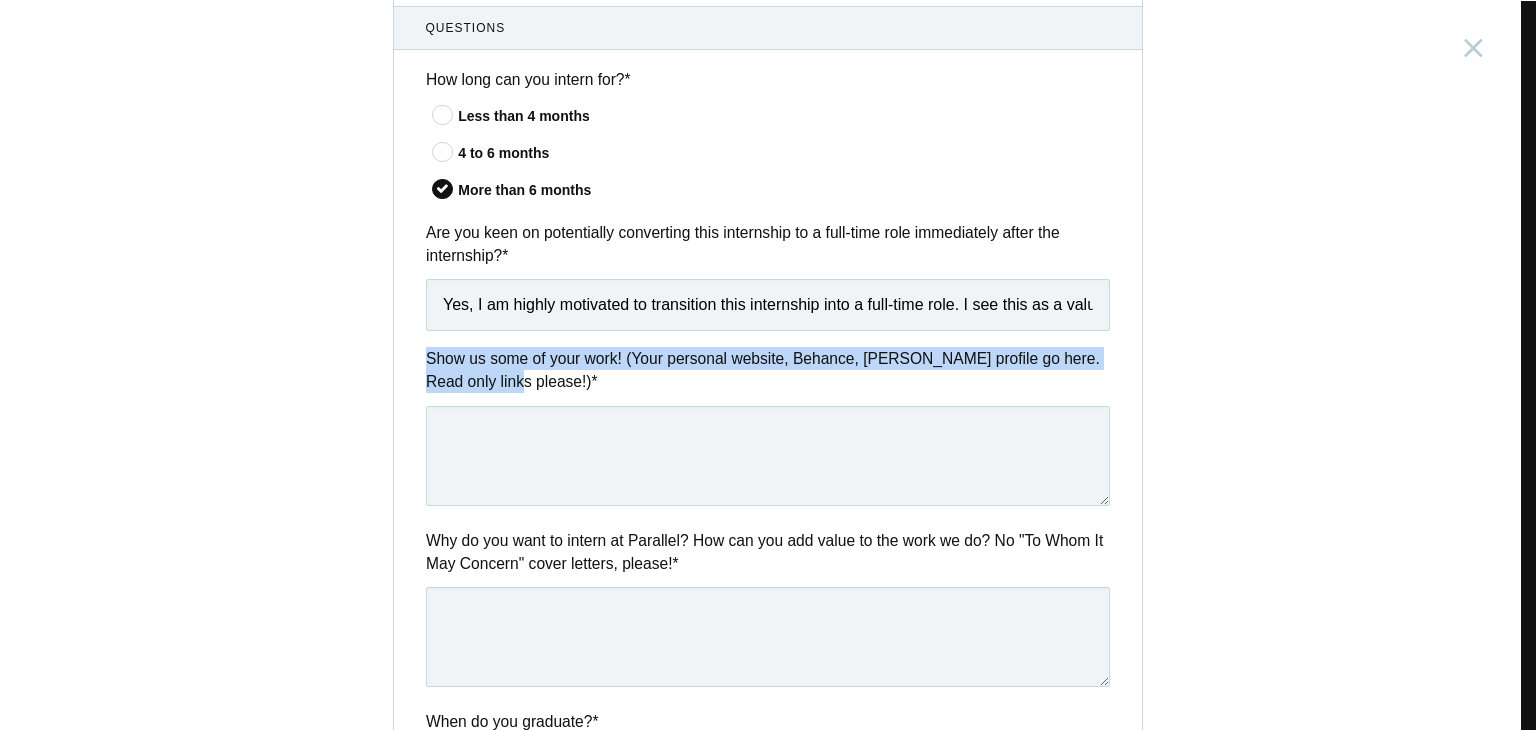 drag, startPoint x: 402, startPoint y: 357, endPoint x: 470, endPoint y: 381, distance: 72.11102 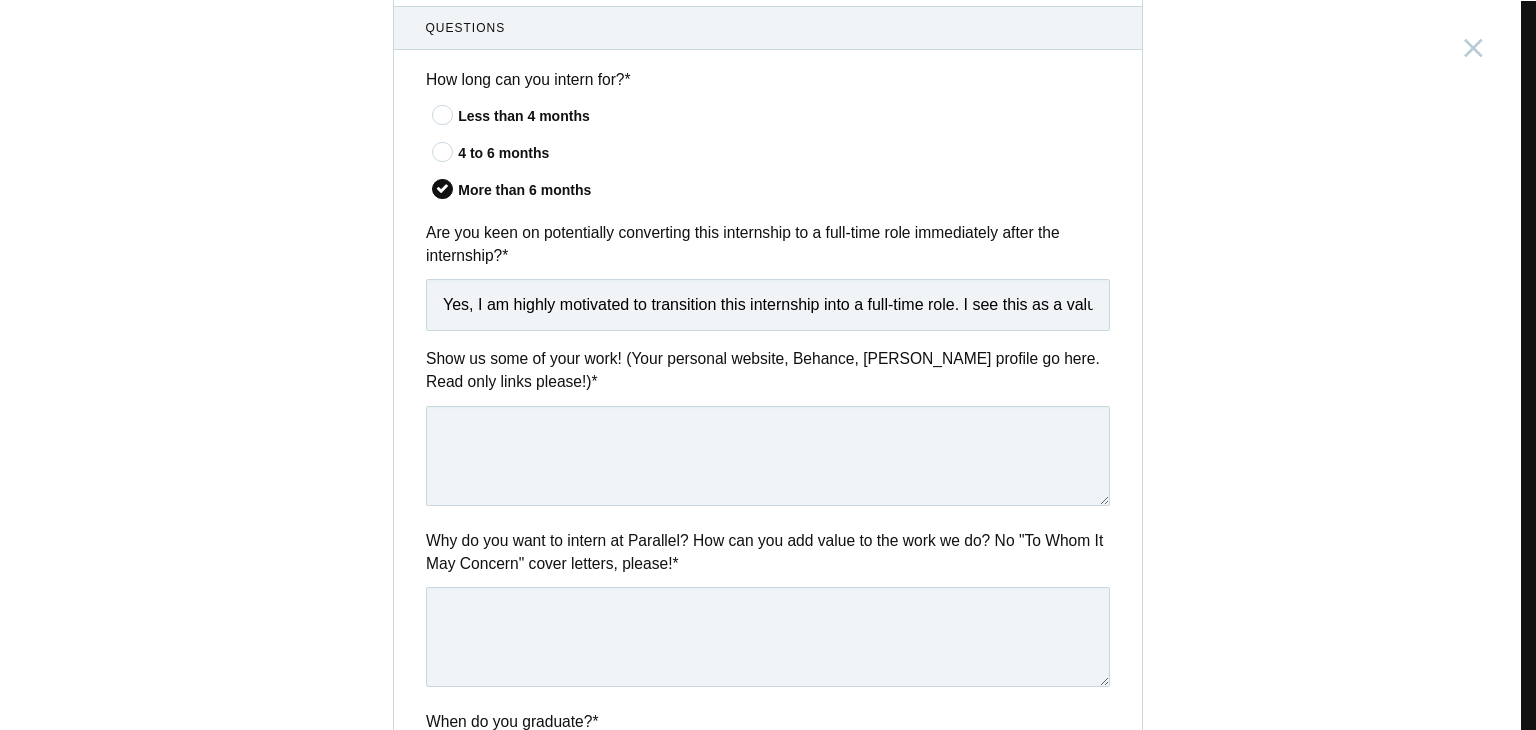 click on "Show us some of your work! (Your personal website, Behance, Dribbble profile go here. Read only links please!)  *" at bounding box center [768, 370] 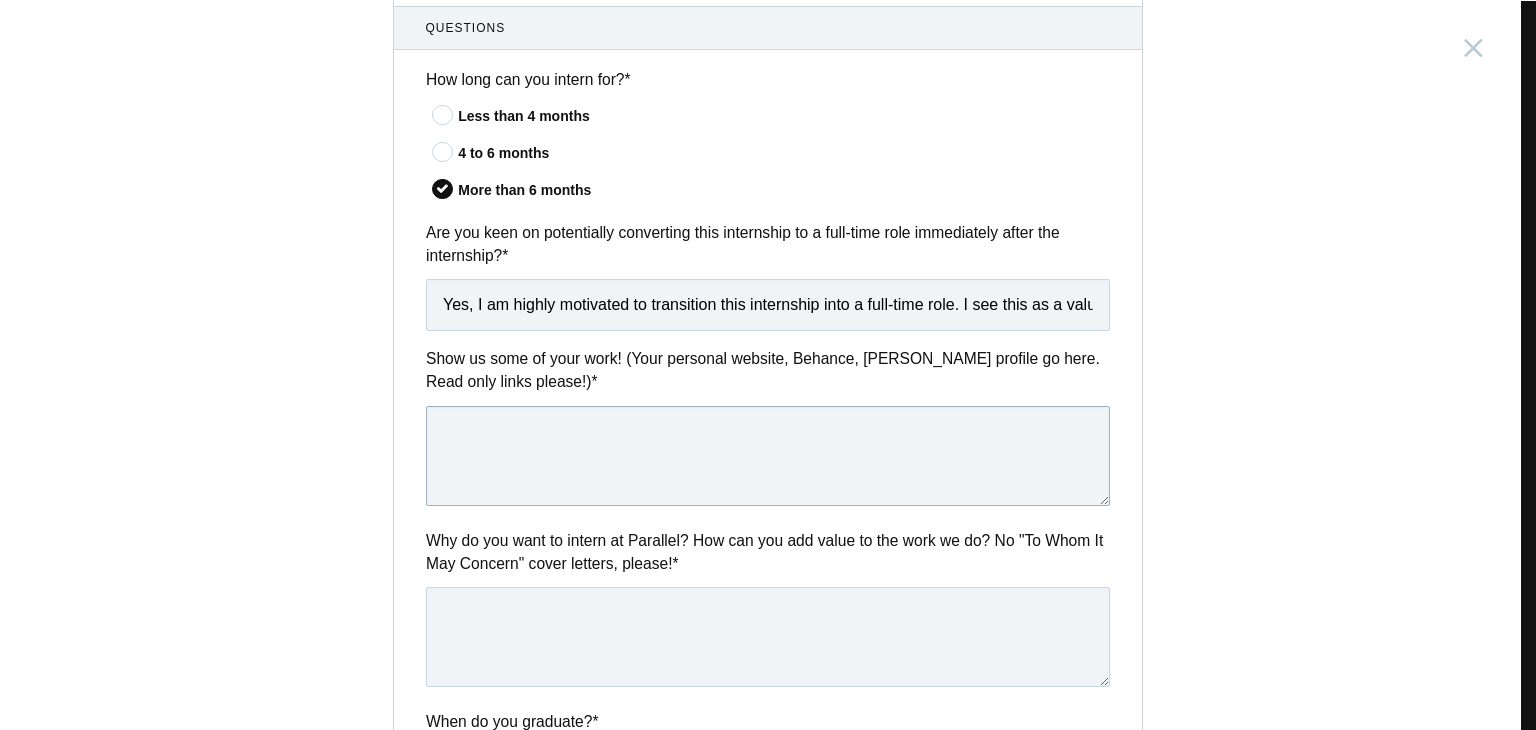 click at bounding box center (768, 456) 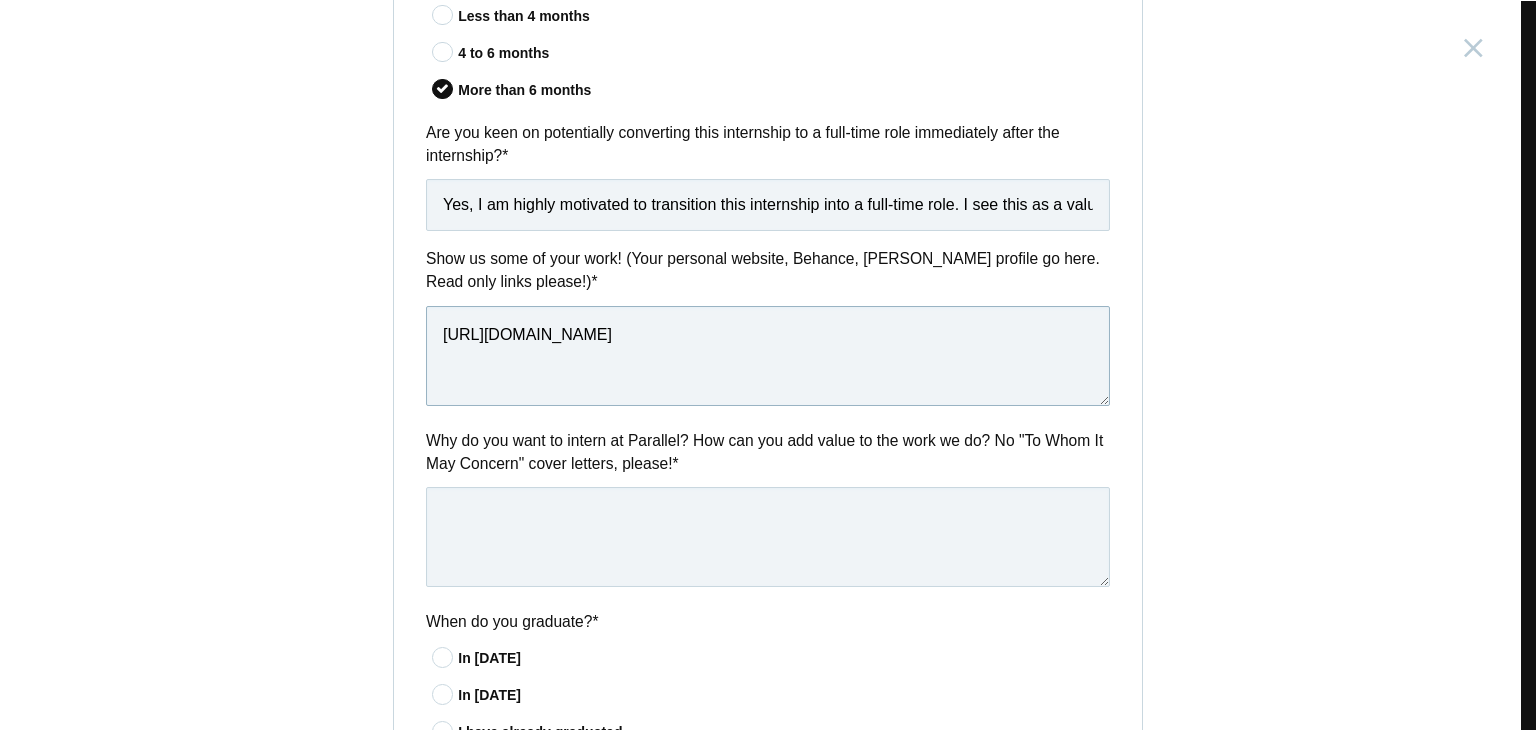 scroll, scrollTop: 882, scrollLeft: 0, axis: vertical 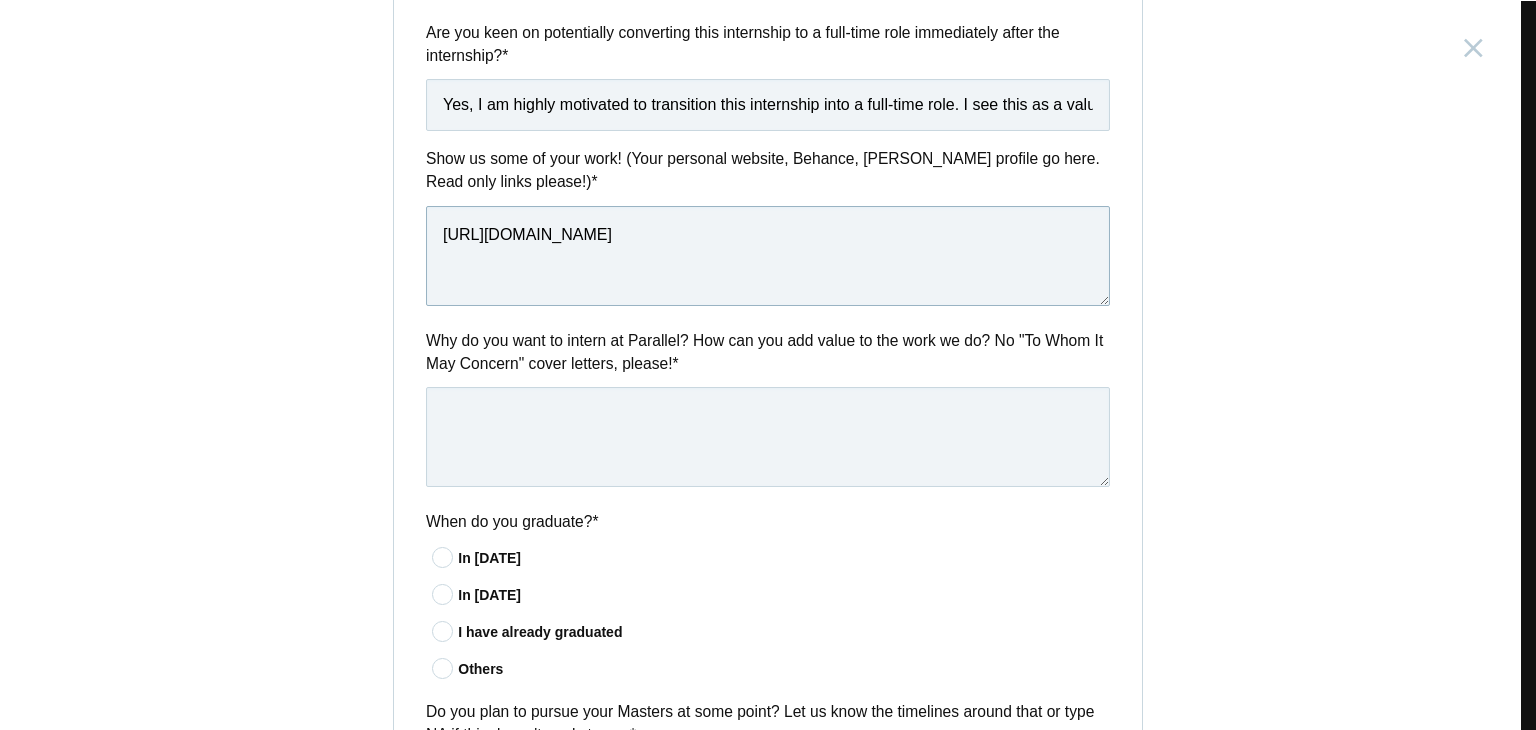 type on "https://www.behance.net/syedarif14" 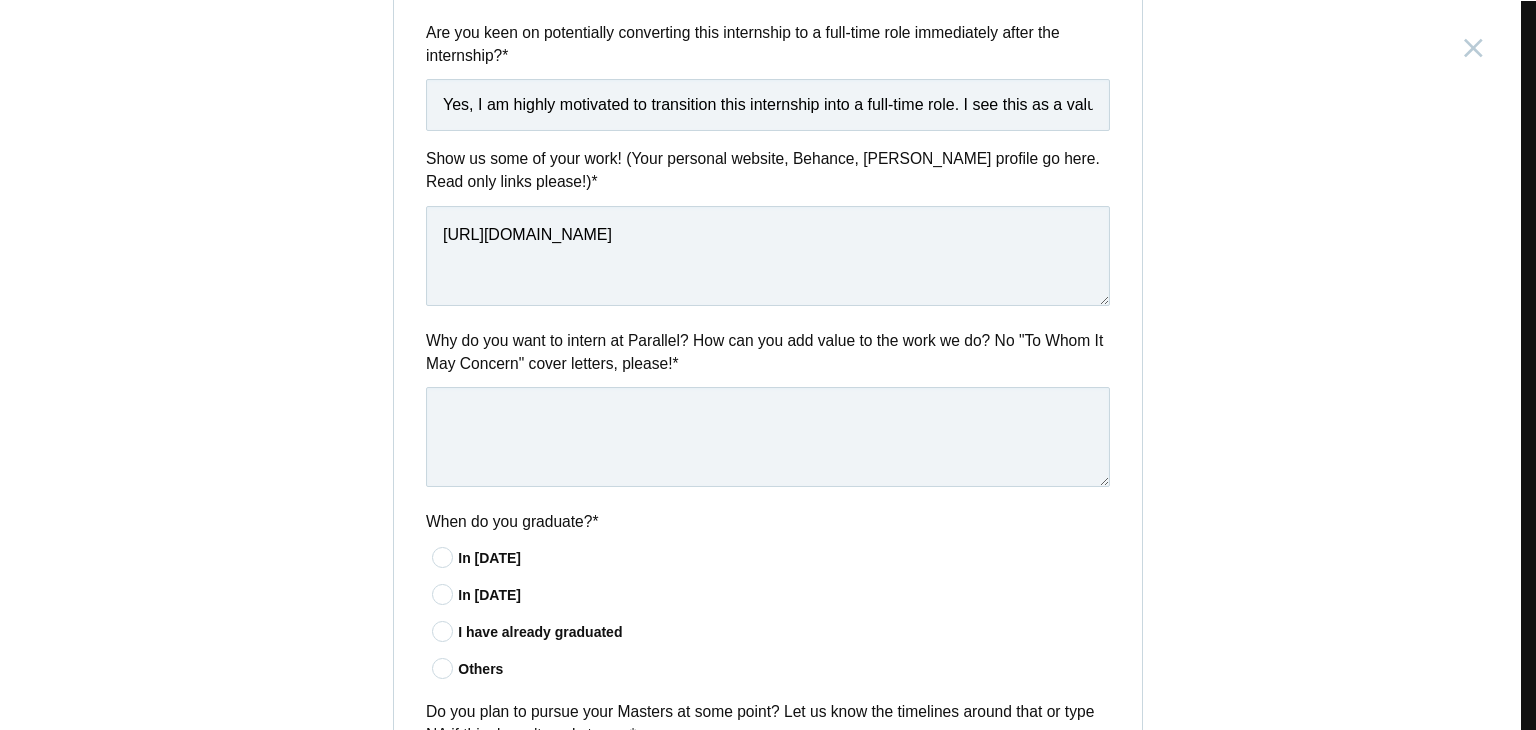 drag, startPoint x: 410, startPoint y: 315, endPoint x: 669, endPoint y: 365, distance: 263.7821 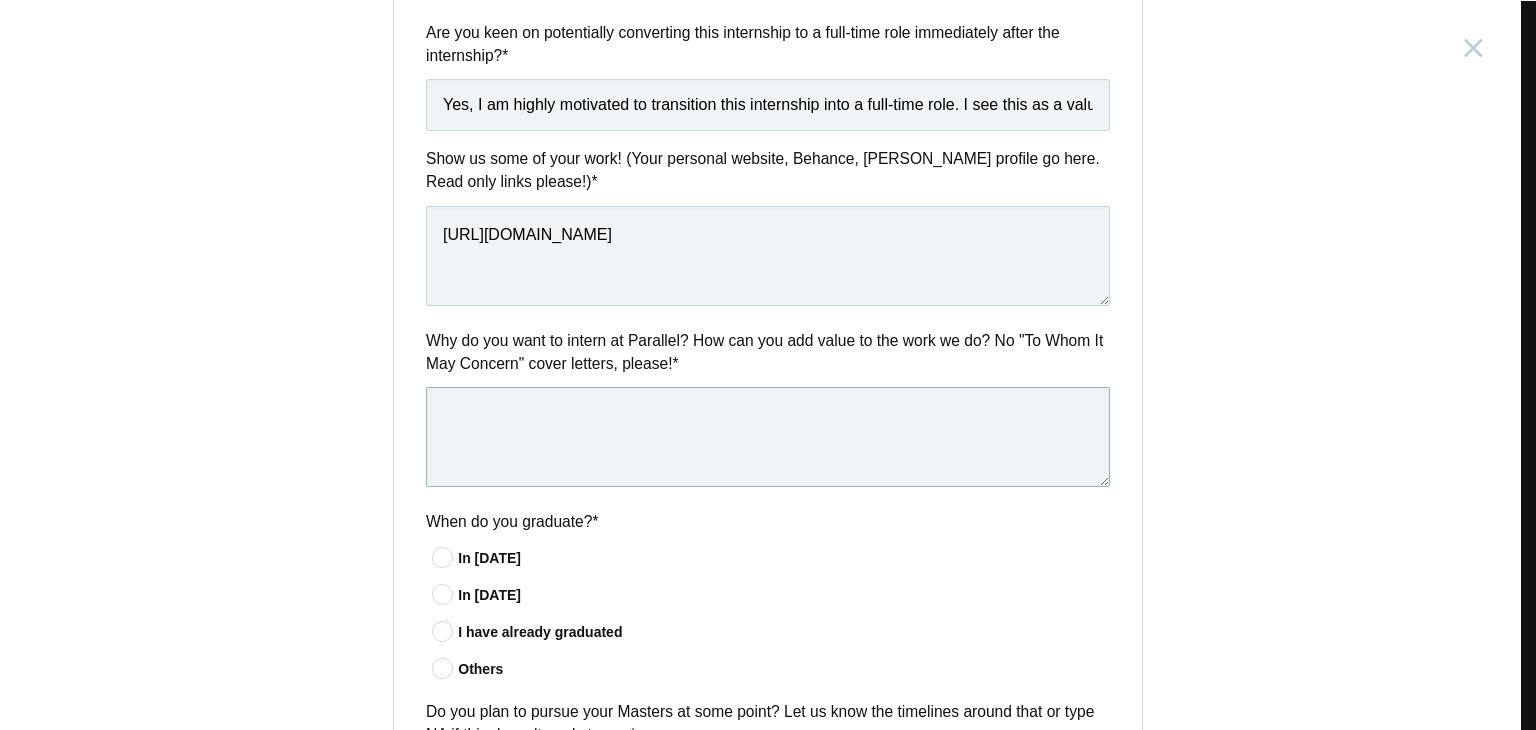click at bounding box center [768, 437] 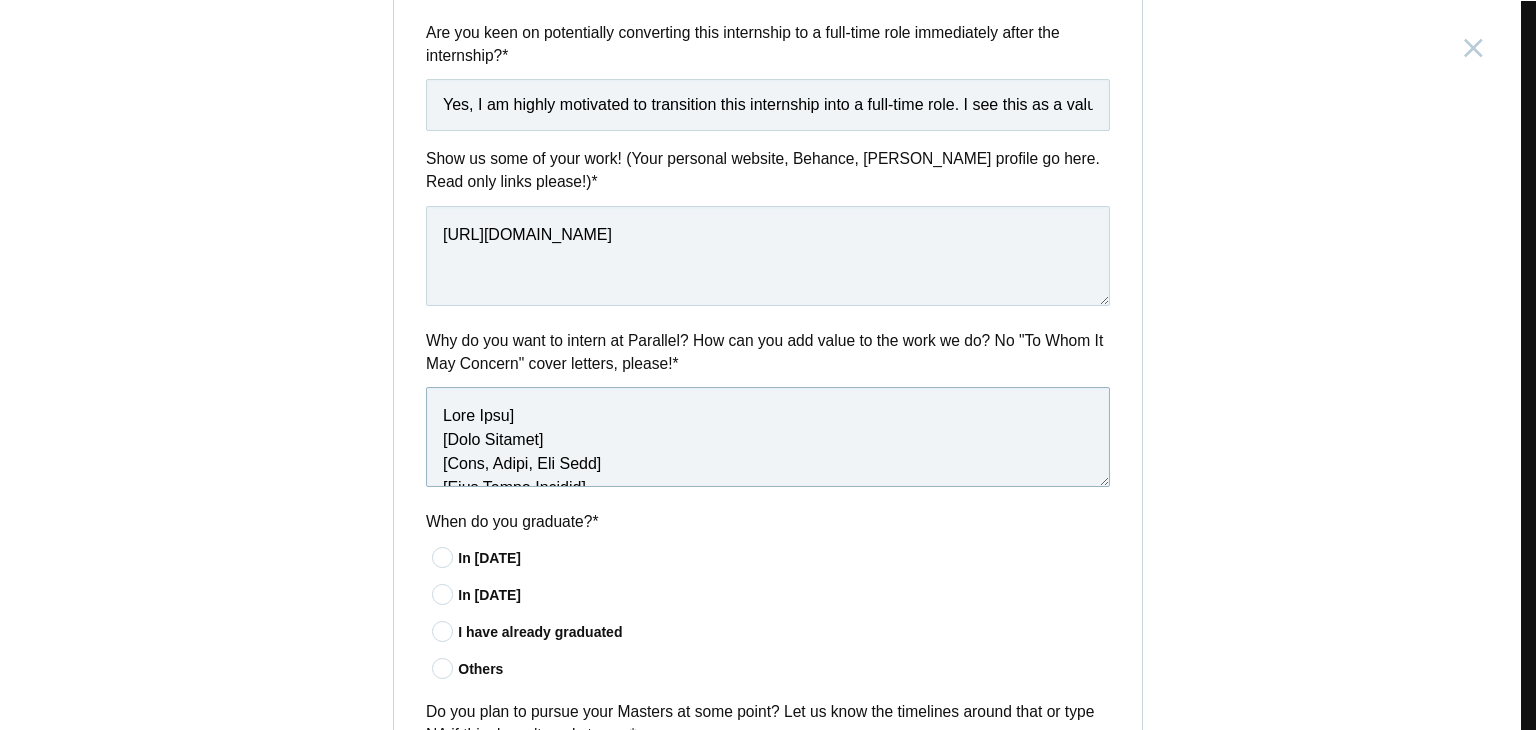scroll, scrollTop: 706, scrollLeft: 0, axis: vertical 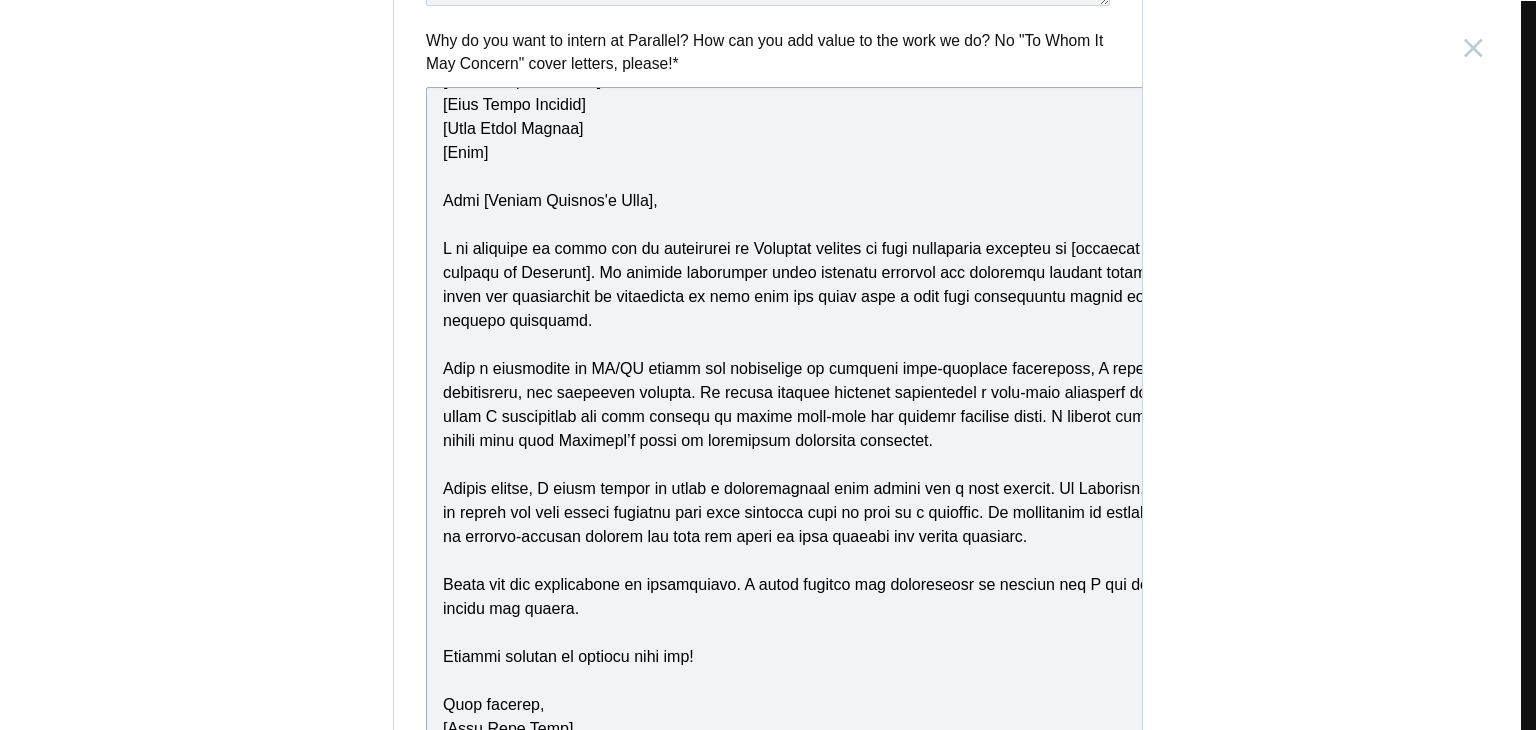 drag, startPoint x: 1089, startPoint y: 181, endPoint x: 1324, endPoint y: 751, distance: 616.5428 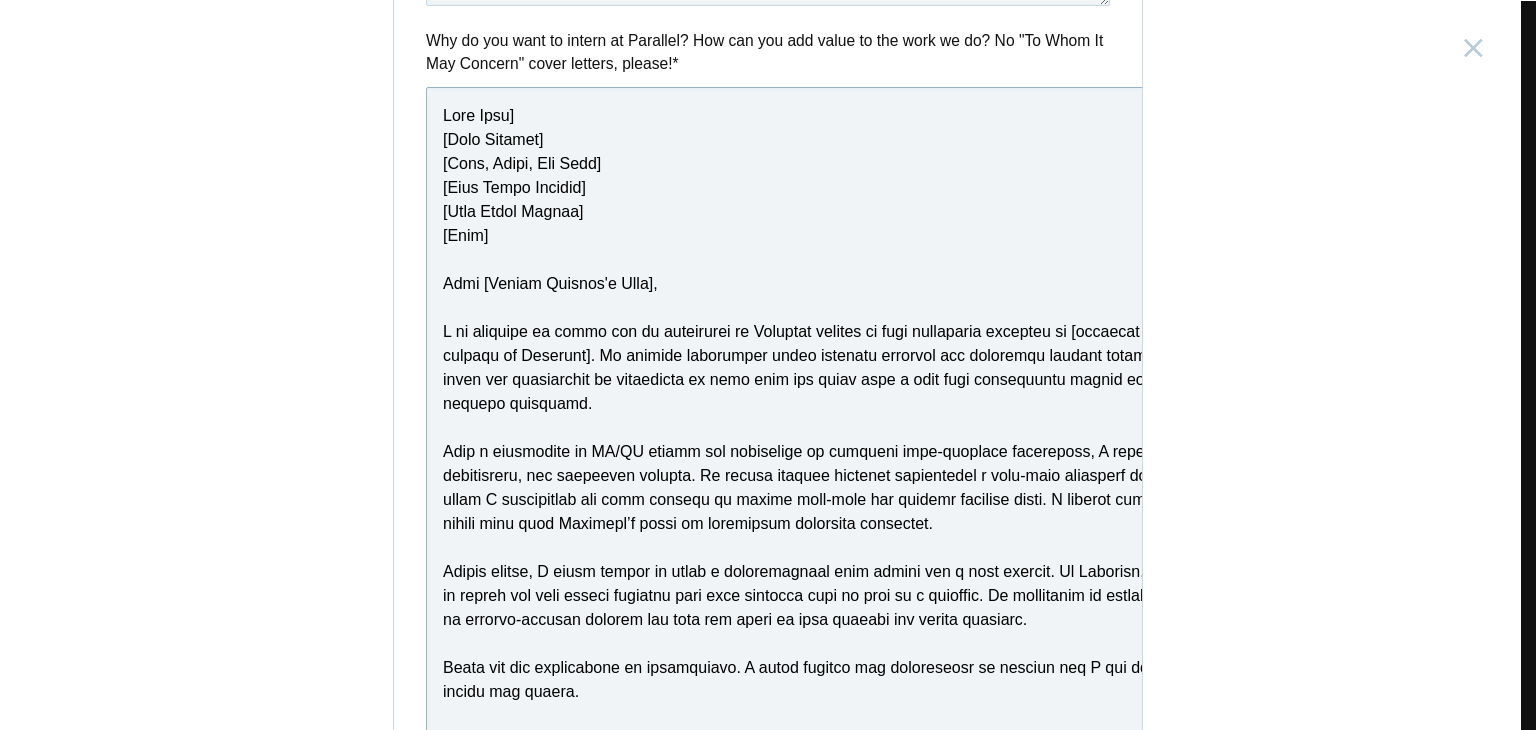 scroll, scrollTop: 882, scrollLeft: 0, axis: vertical 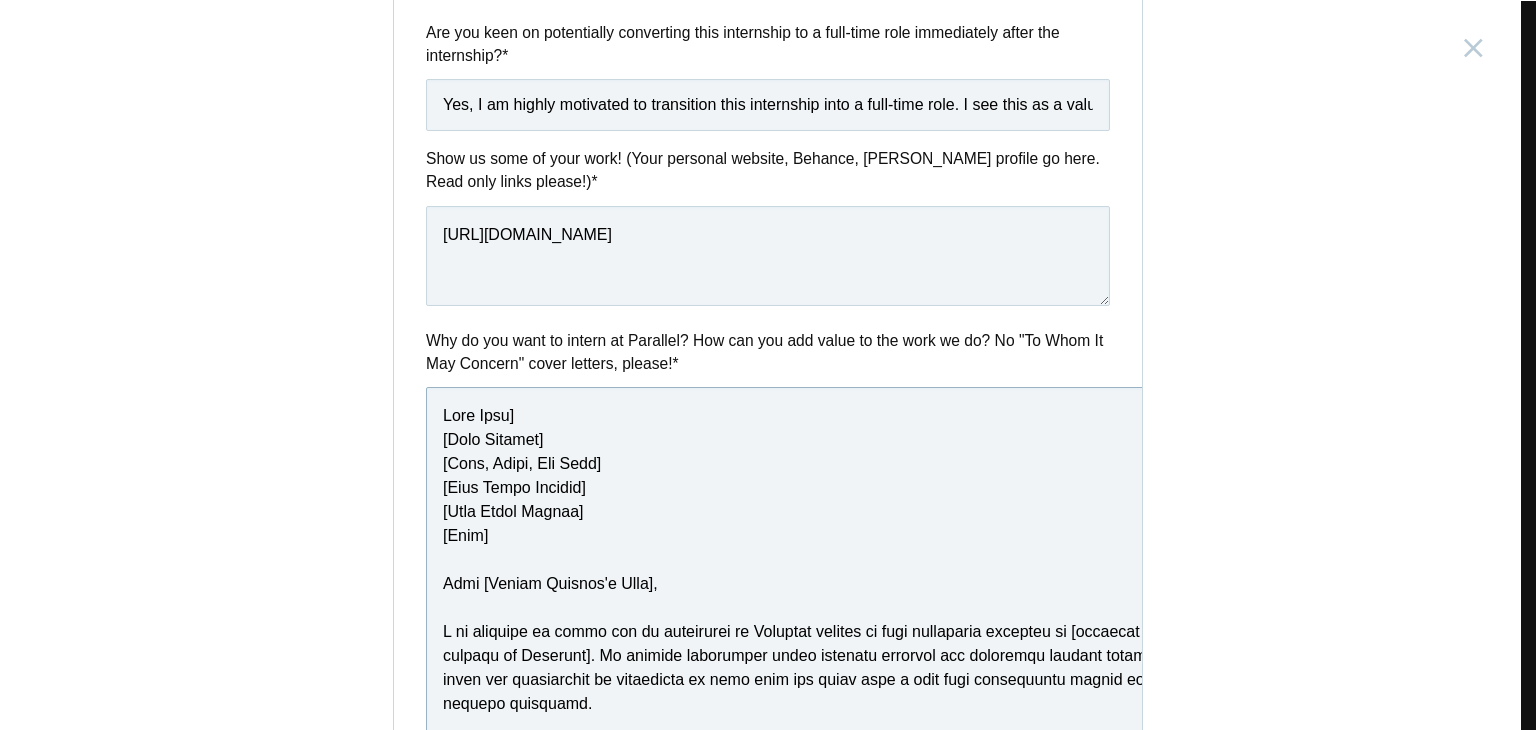 drag, startPoint x: 522, startPoint y: 417, endPoint x: 424, endPoint y: 411, distance: 98.1835 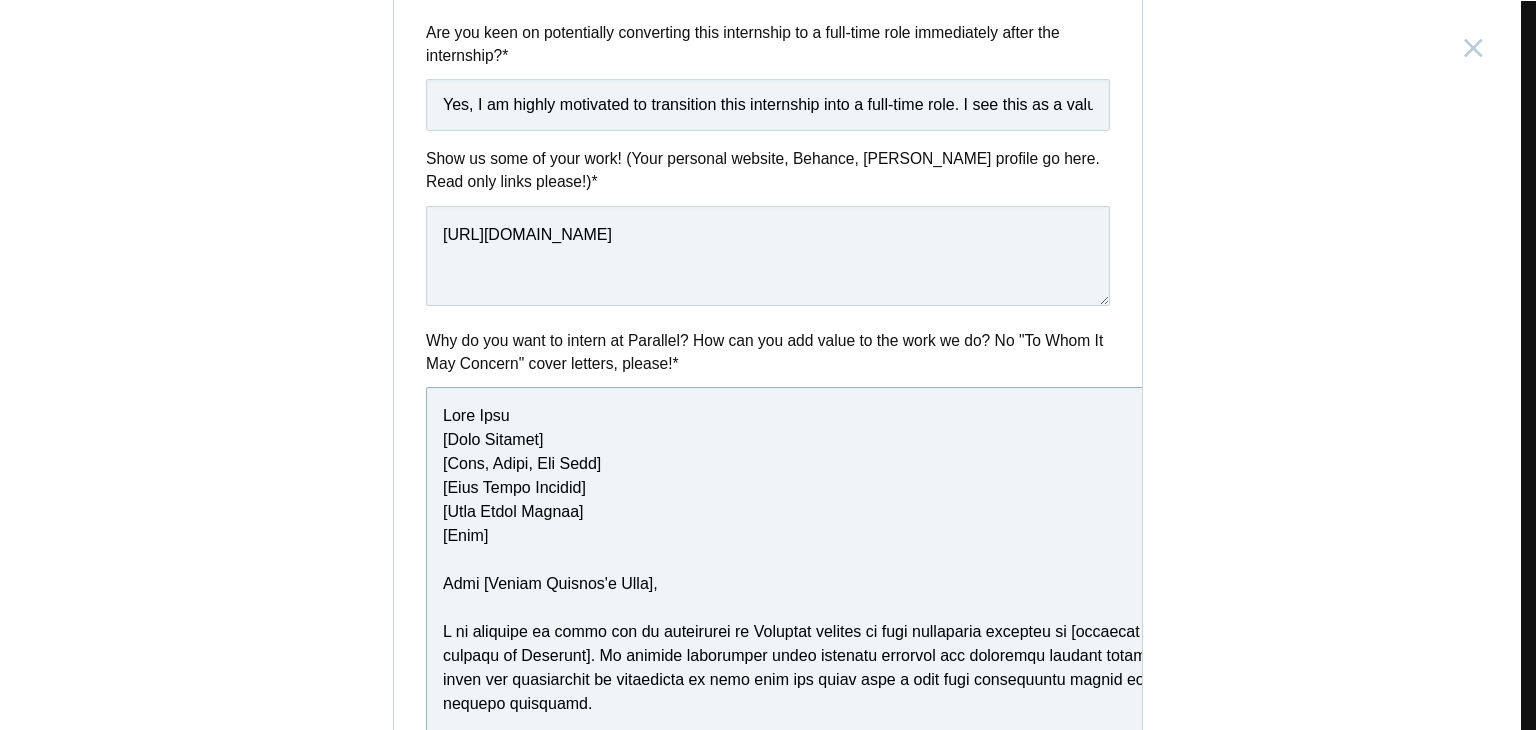 drag, startPoint x: 543, startPoint y: 443, endPoint x: 370, endPoint y: 441, distance: 173.01157 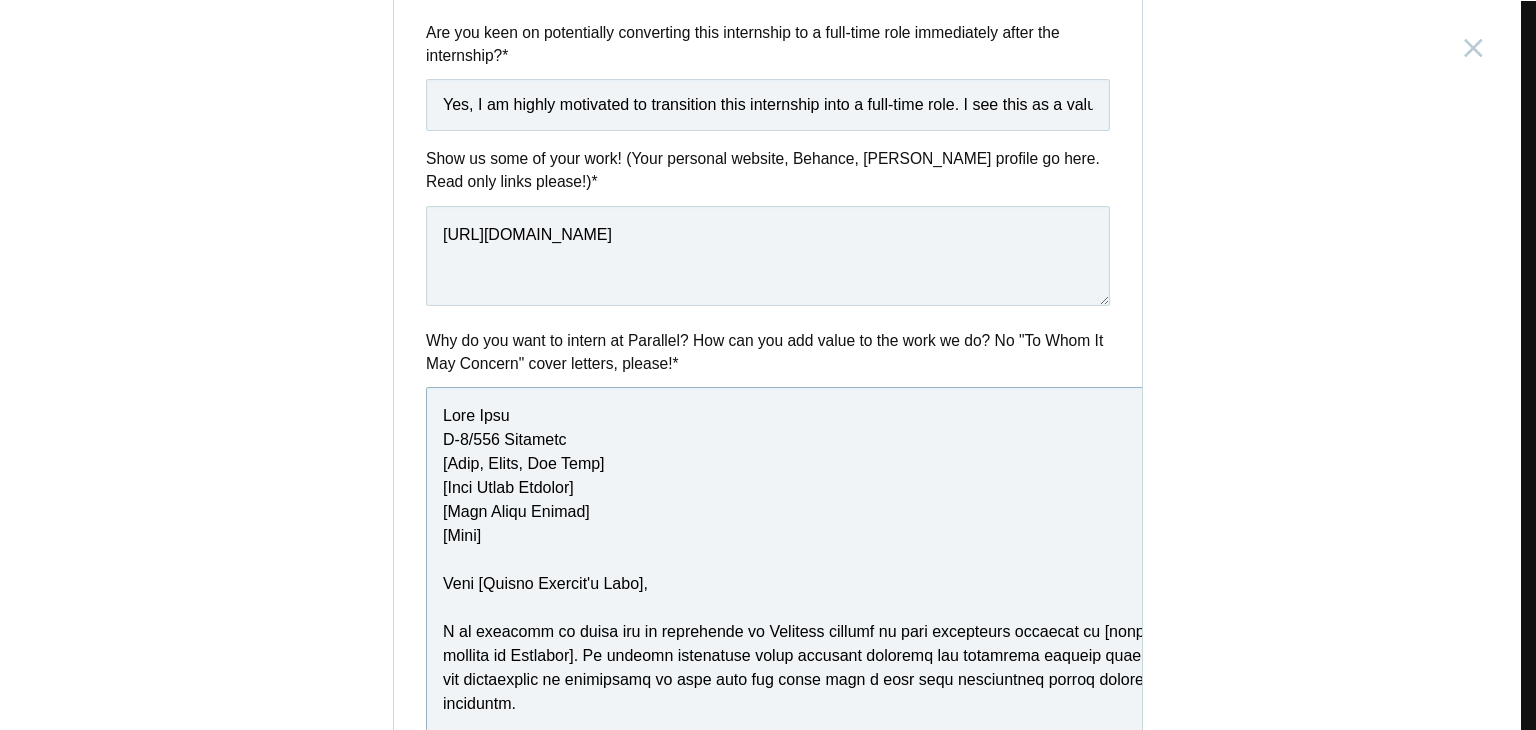 drag, startPoint x: 588, startPoint y: 471, endPoint x: 408, endPoint y: 457, distance: 180.54362 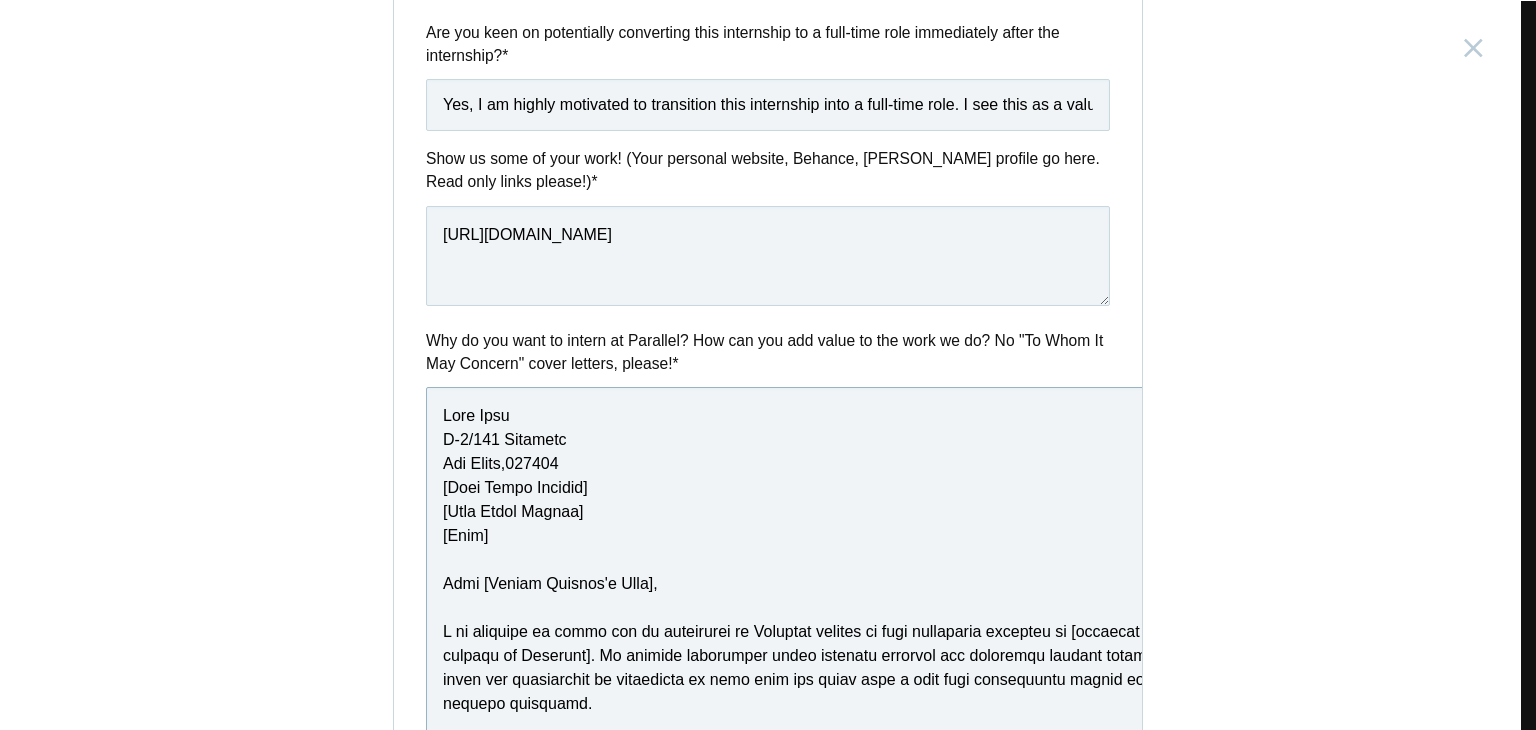 drag, startPoint x: 595, startPoint y: 485, endPoint x: 423, endPoint y: 481, distance: 172.04651 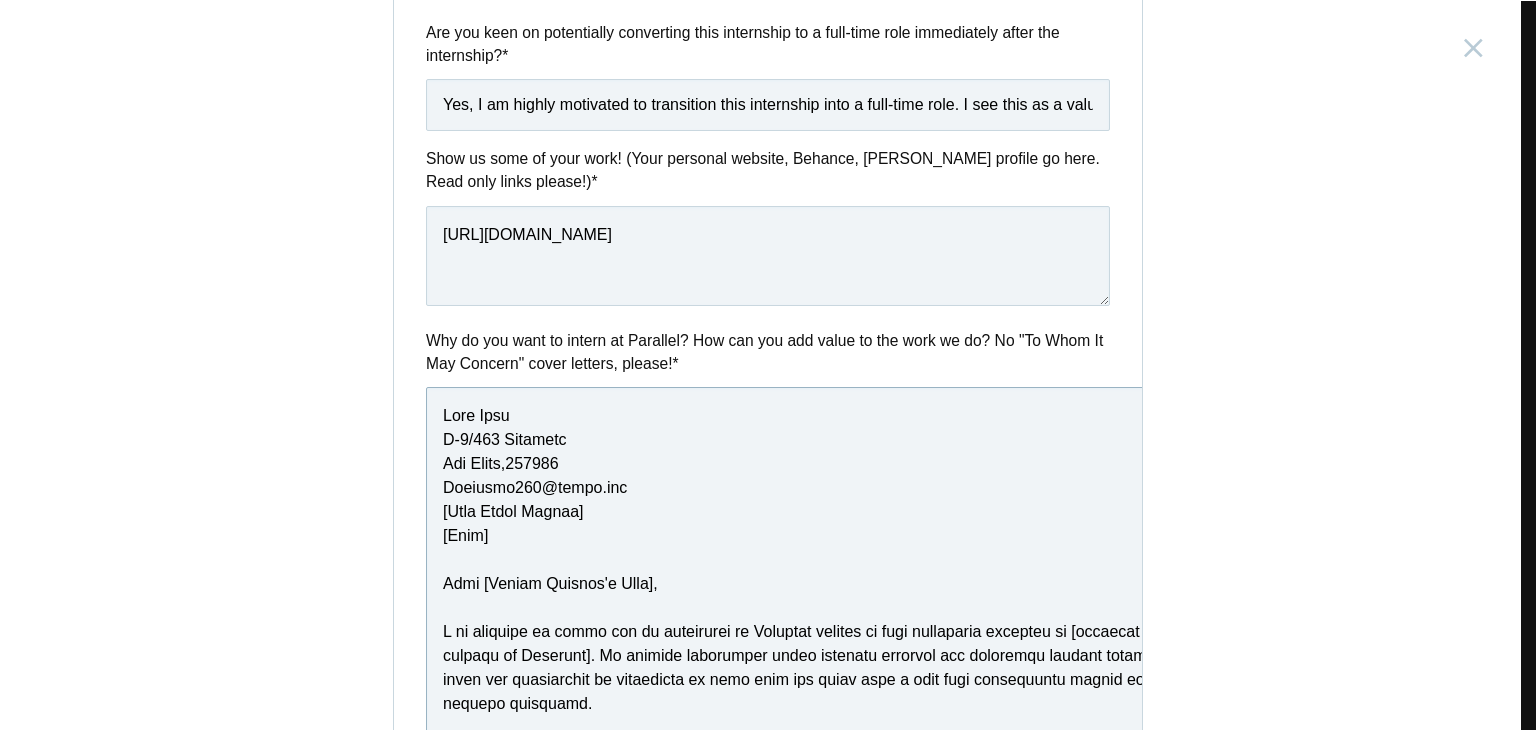 drag, startPoint x: 595, startPoint y: 521, endPoint x: 312, endPoint y: 503, distance: 283.57187 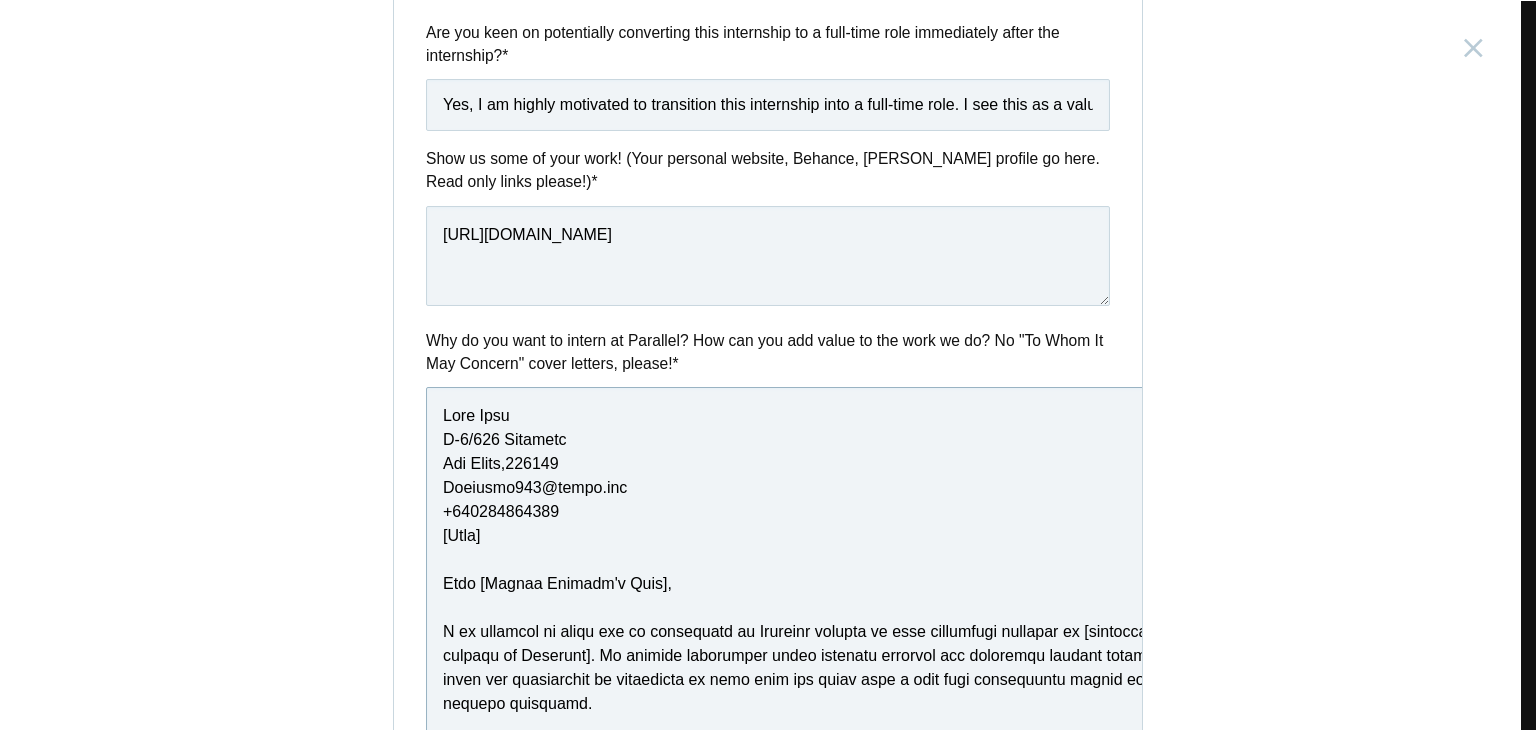 drag, startPoint x: 497, startPoint y: 548, endPoint x: 390, endPoint y: 528, distance: 108.85311 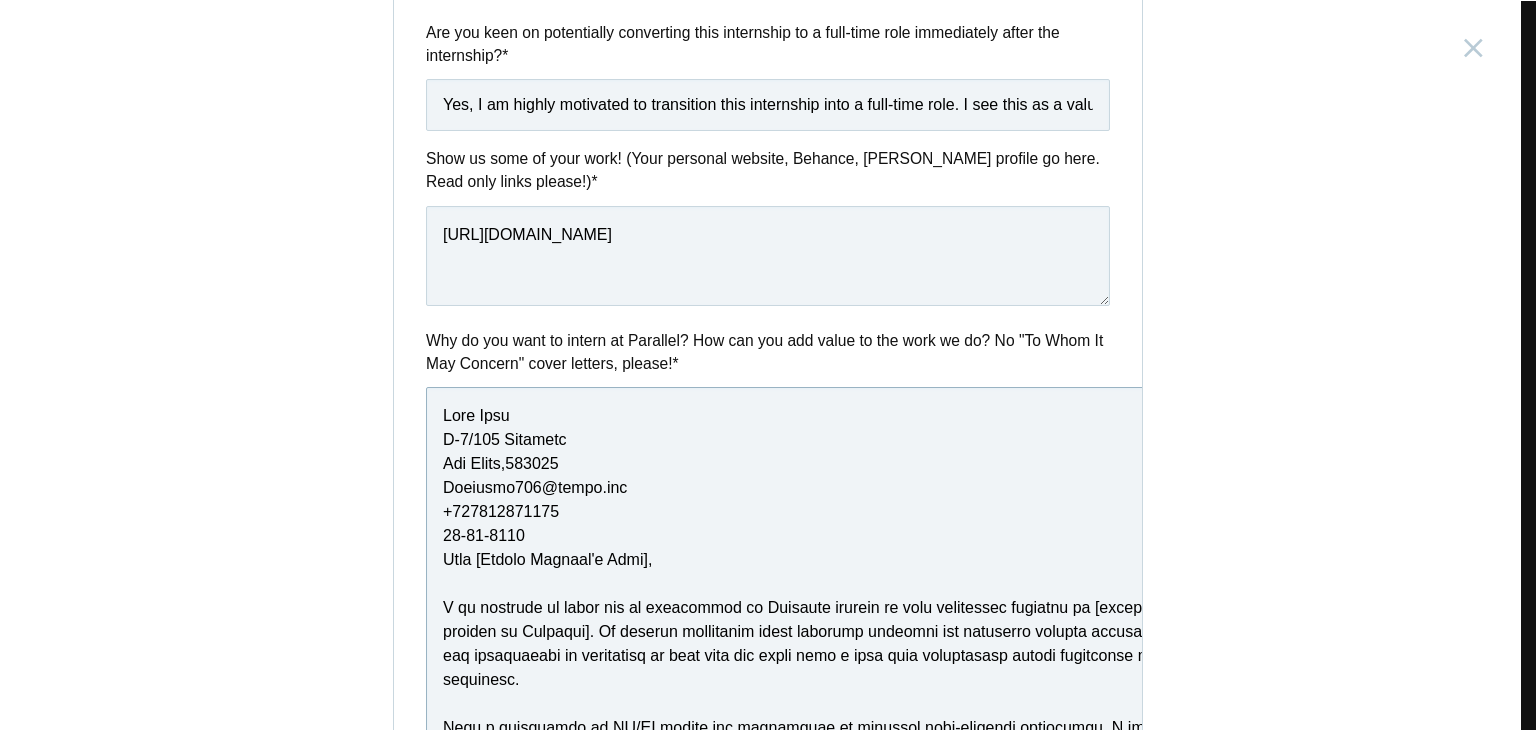 drag, startPoint x: 664, startPoint y: 565, endPoint x: 476, endPoint y: 561, distance: 188.04254 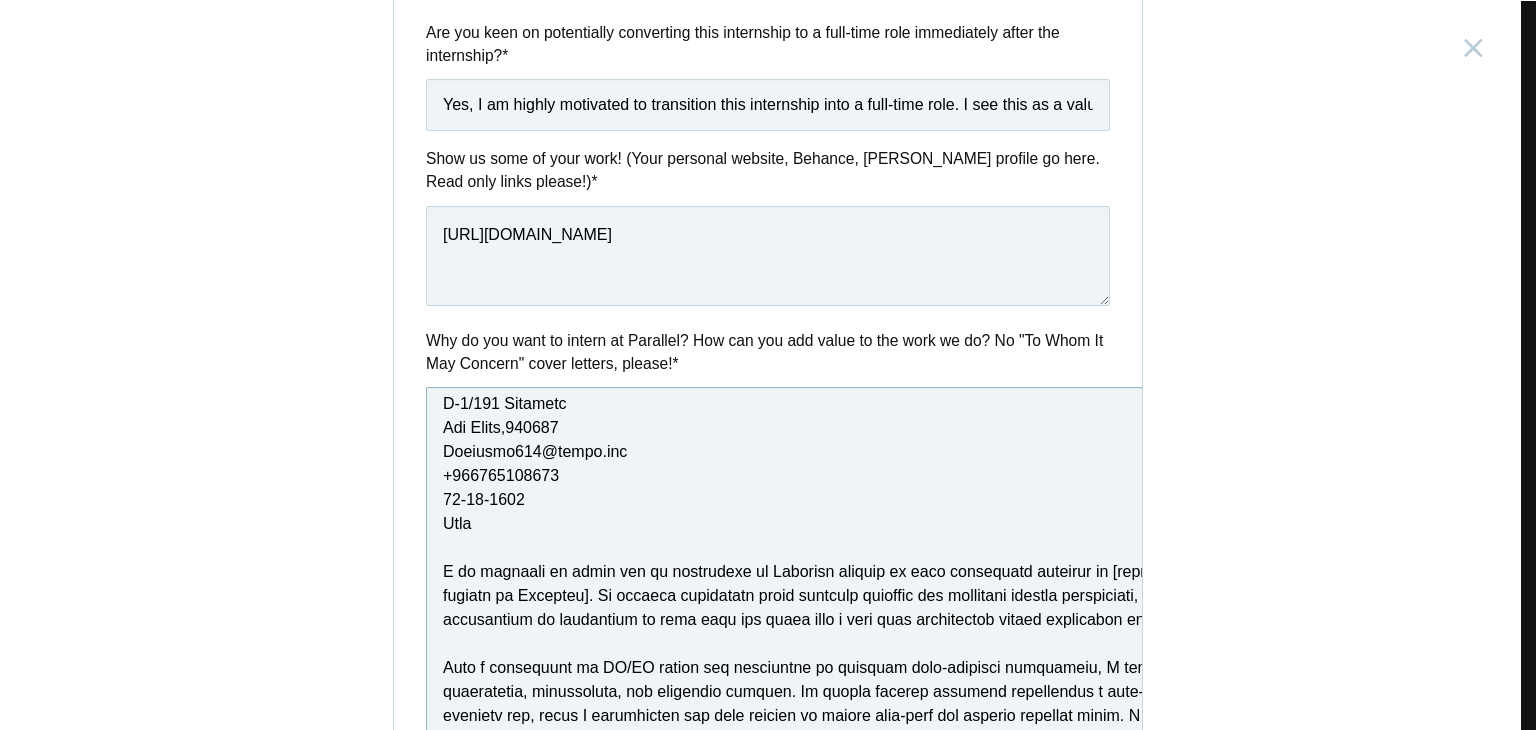 scroll, scrollTop: 59, scrollLeft: 0, axis: vertical 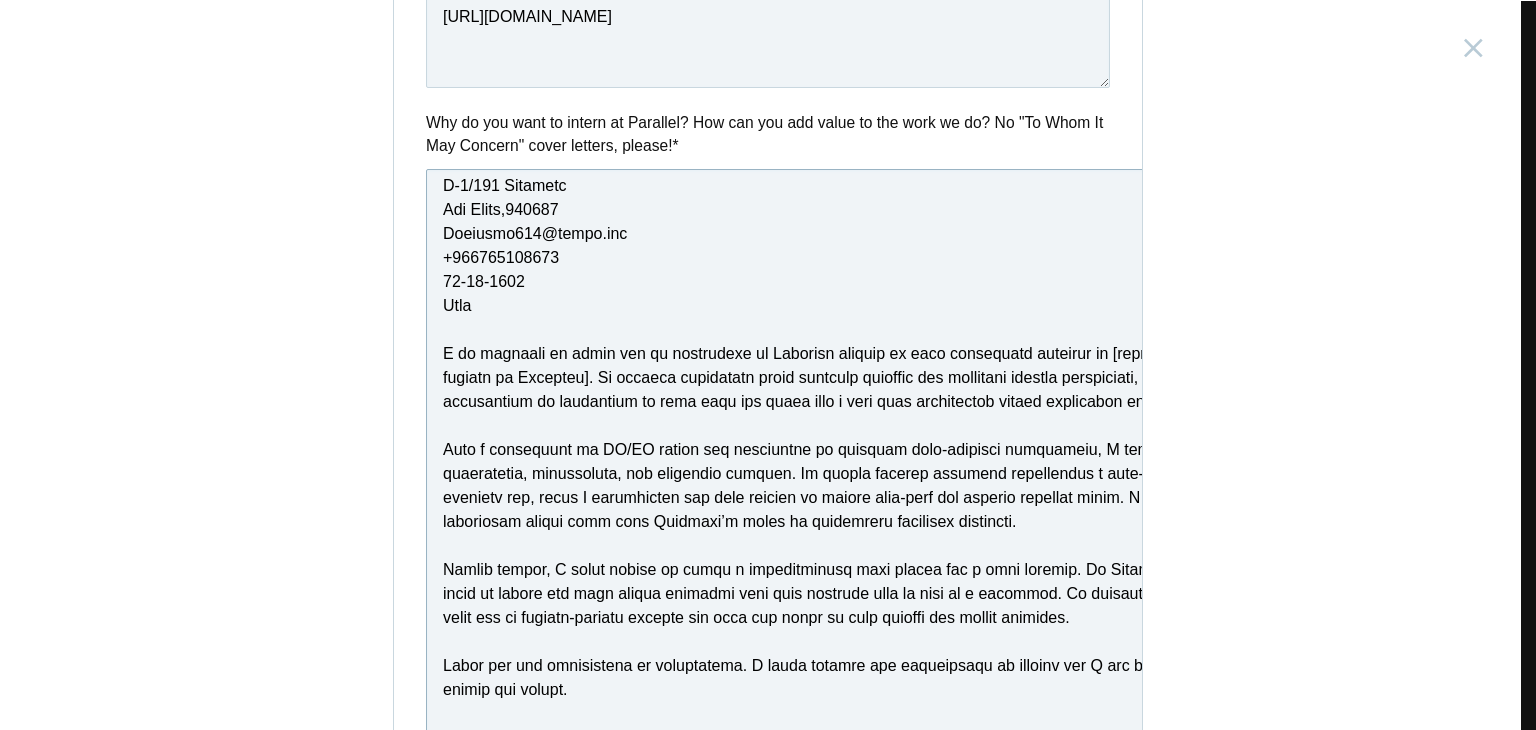 drag, startPoint x: 1052, startPoint y: 332, endPoint x: 568, endPoint y: 364, distance: 485.0567 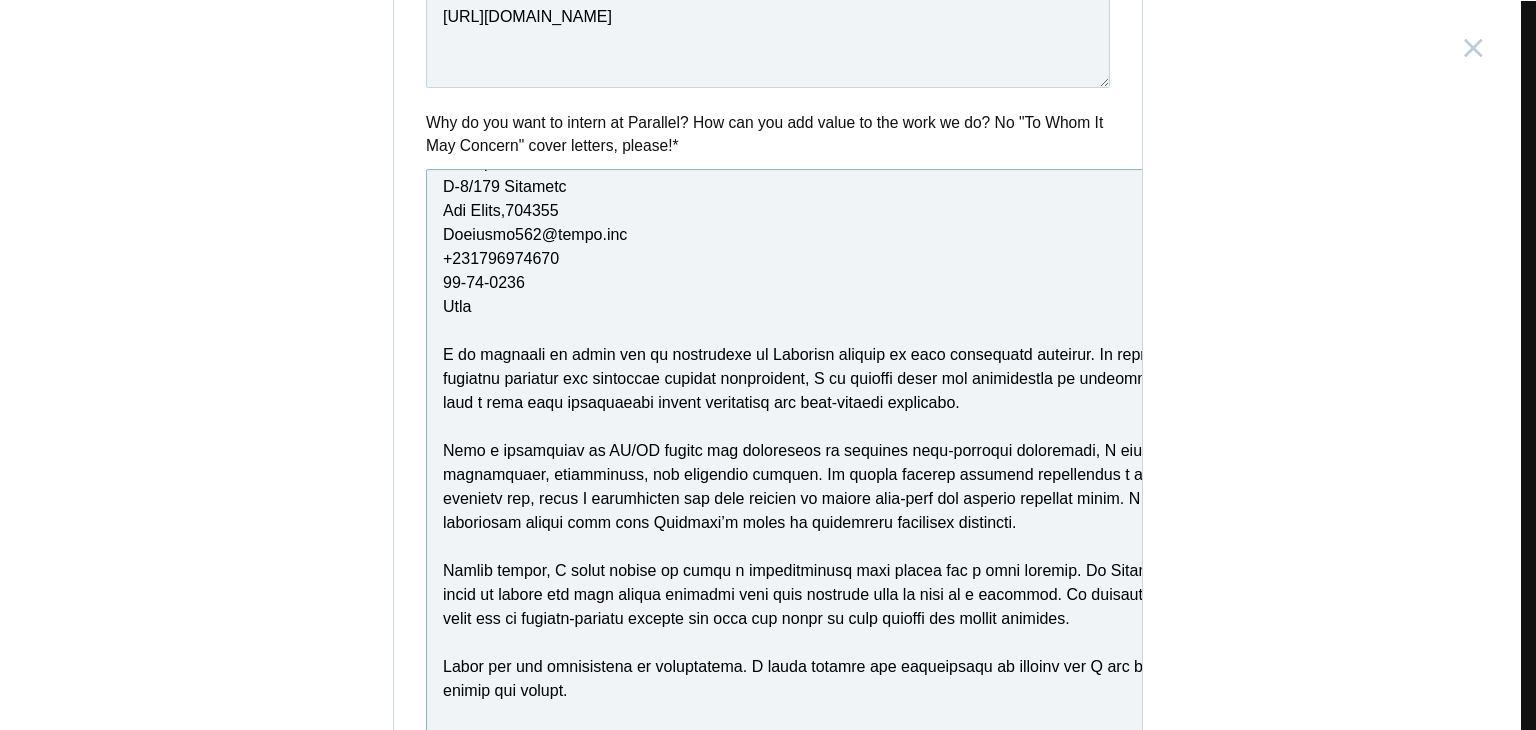 scroll, scrollTop: 0, scrollLeft: 0, axis: both 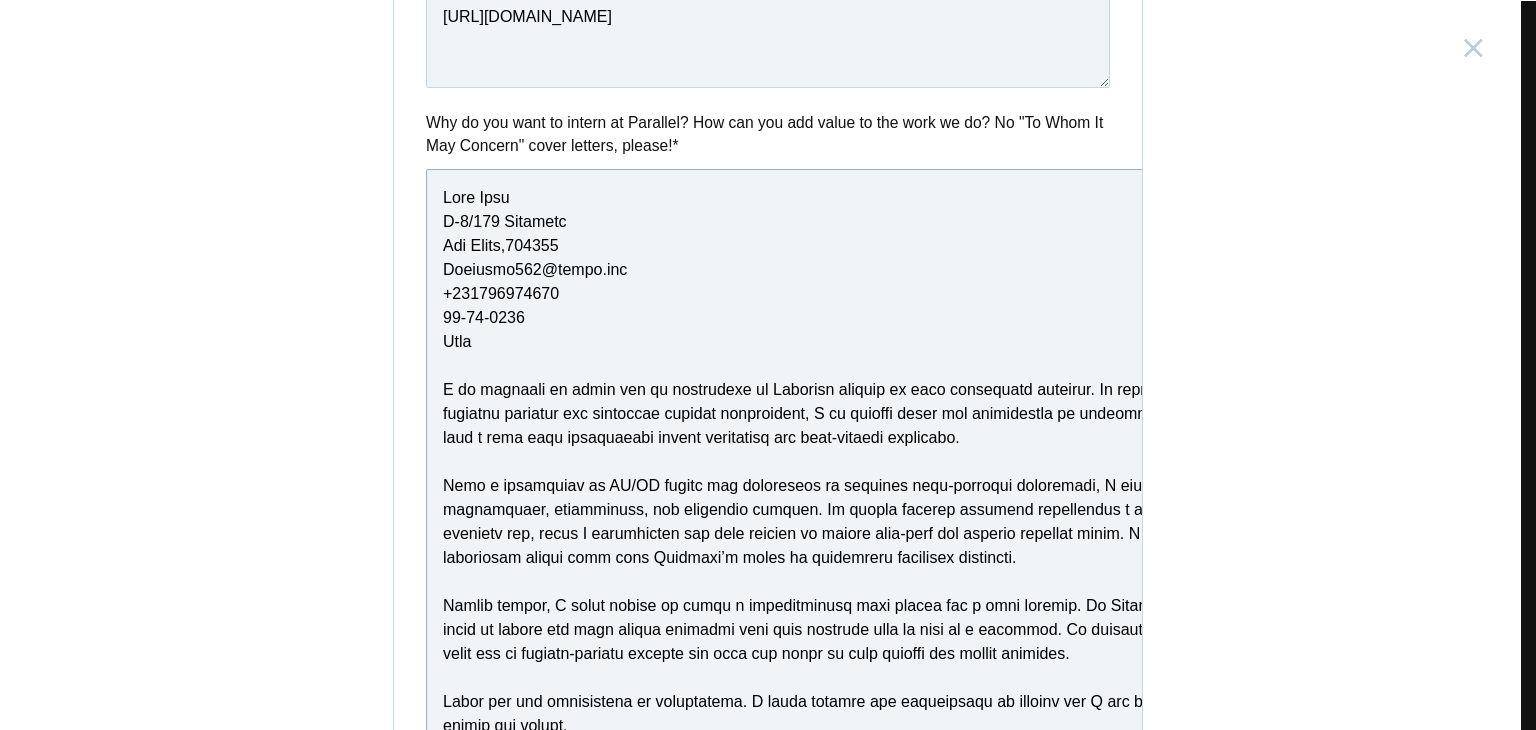 click at bounding box center (885, 504) 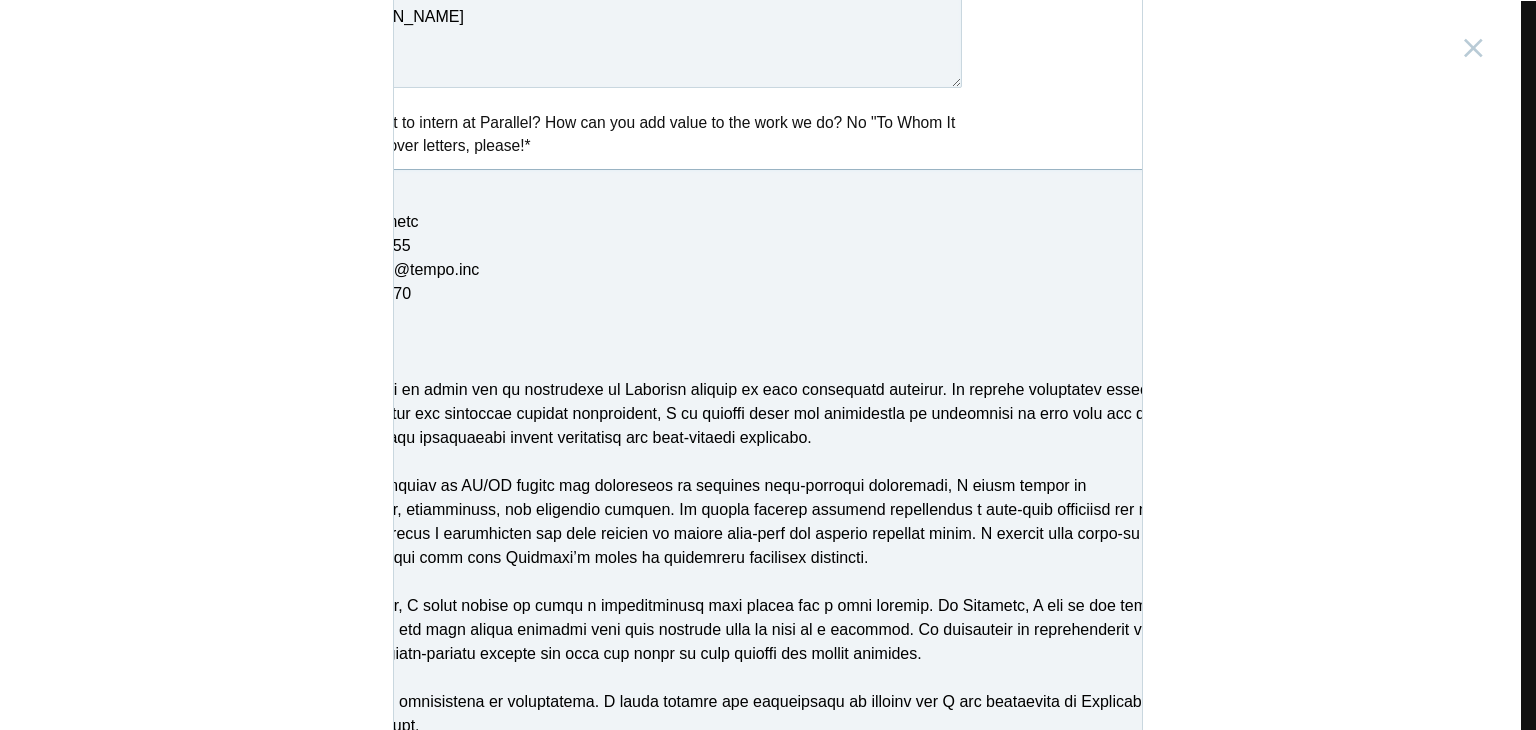 scroll, scrollTop: 0, scrollLeft: 48, axis: horizontal 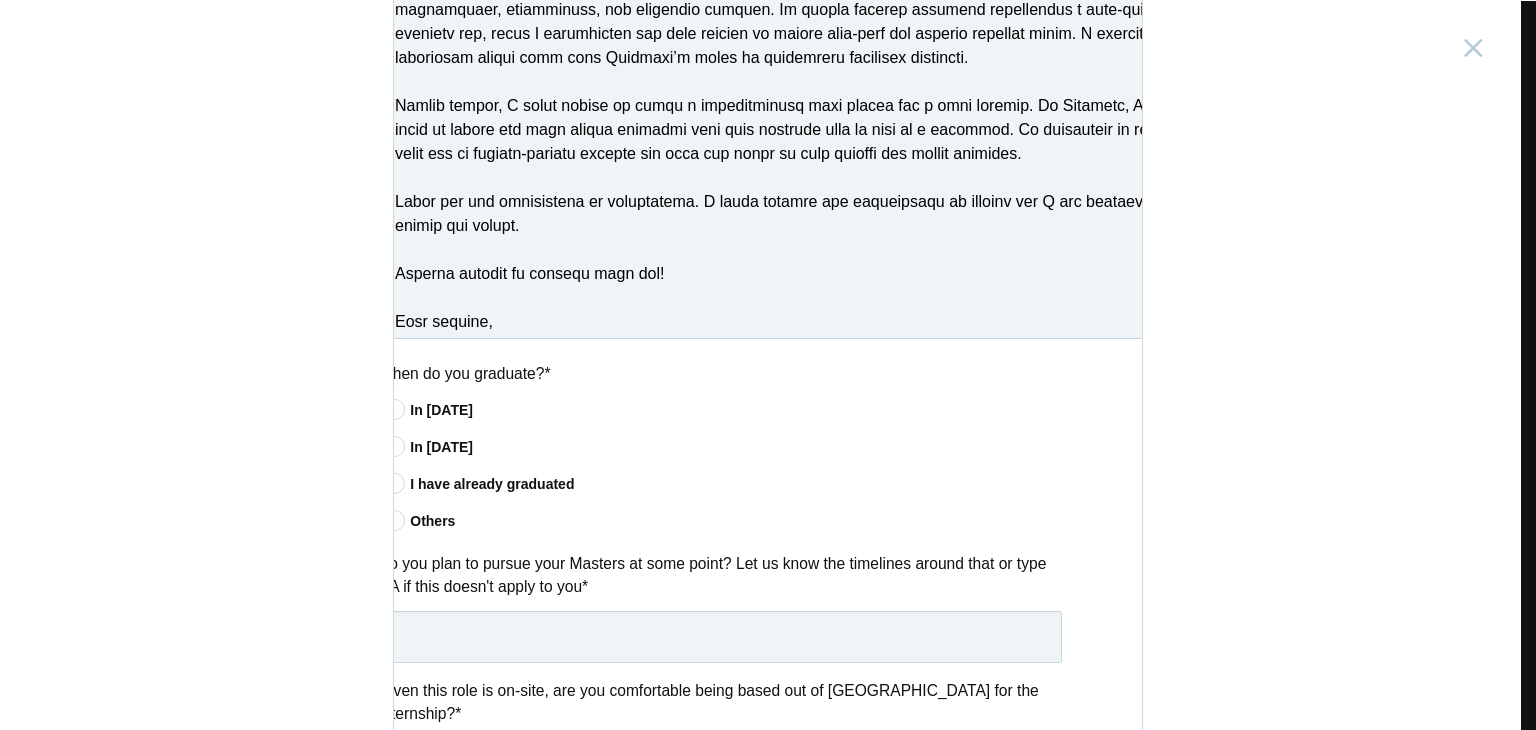 click on "Product Design Intern
India, Bangalore
Submitting form failed, try again.
Retry
Your application for this position has been submitted successfully.
Close
Personal
Full name  *
Anas Arif
Email address  *
Anasarif374@gmail.com
Phone number  *
+919718807050
CV / Resume
We accept Word, PDF, and ODT files
* * * *" at bounding box center [768, 365] 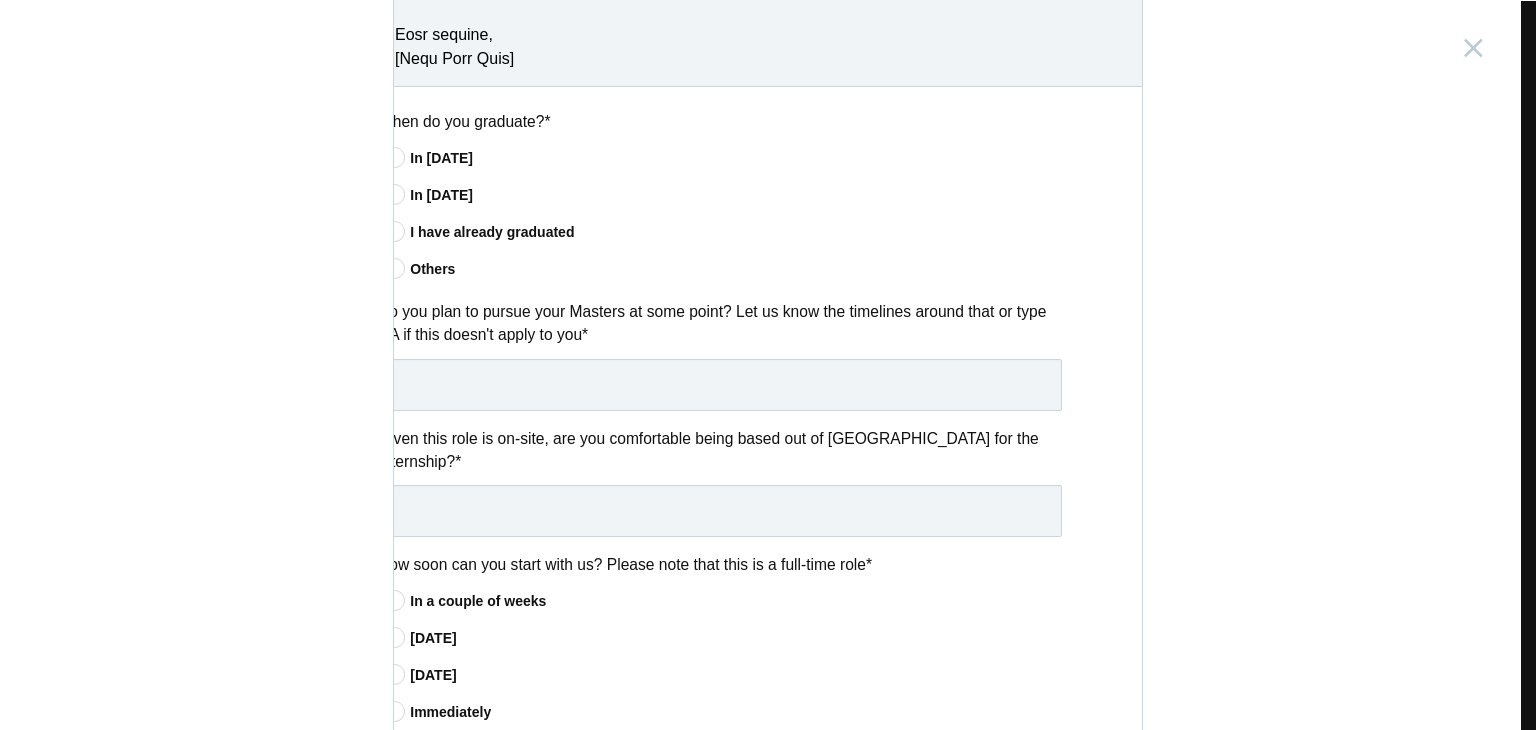 scroll, scrollTop: 1485, scrollLeft: 0, axis: vertical 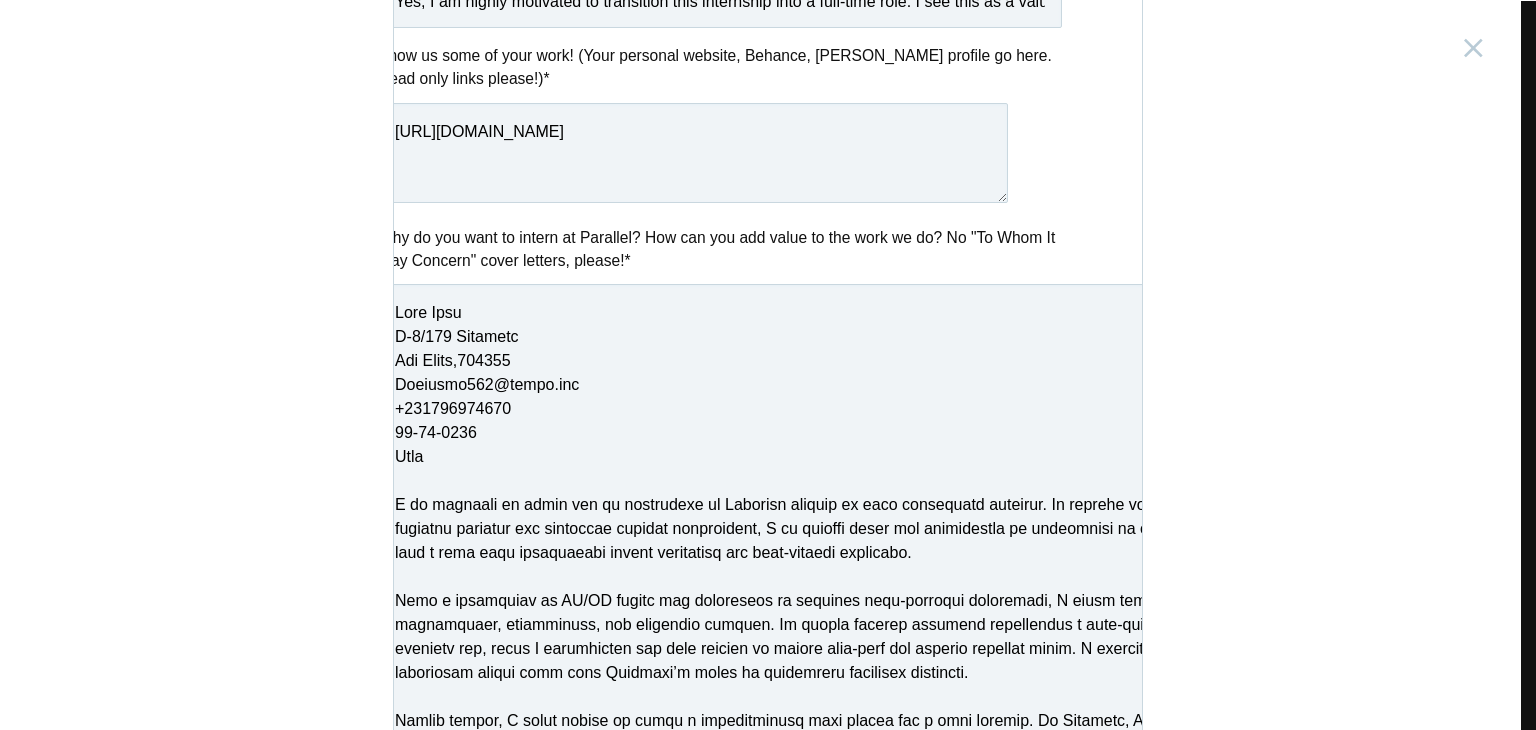 drag, startPoint x: 1044, startPoint y: 201, endPoint x: 990, endPoint y: 164, distance: 65.459915 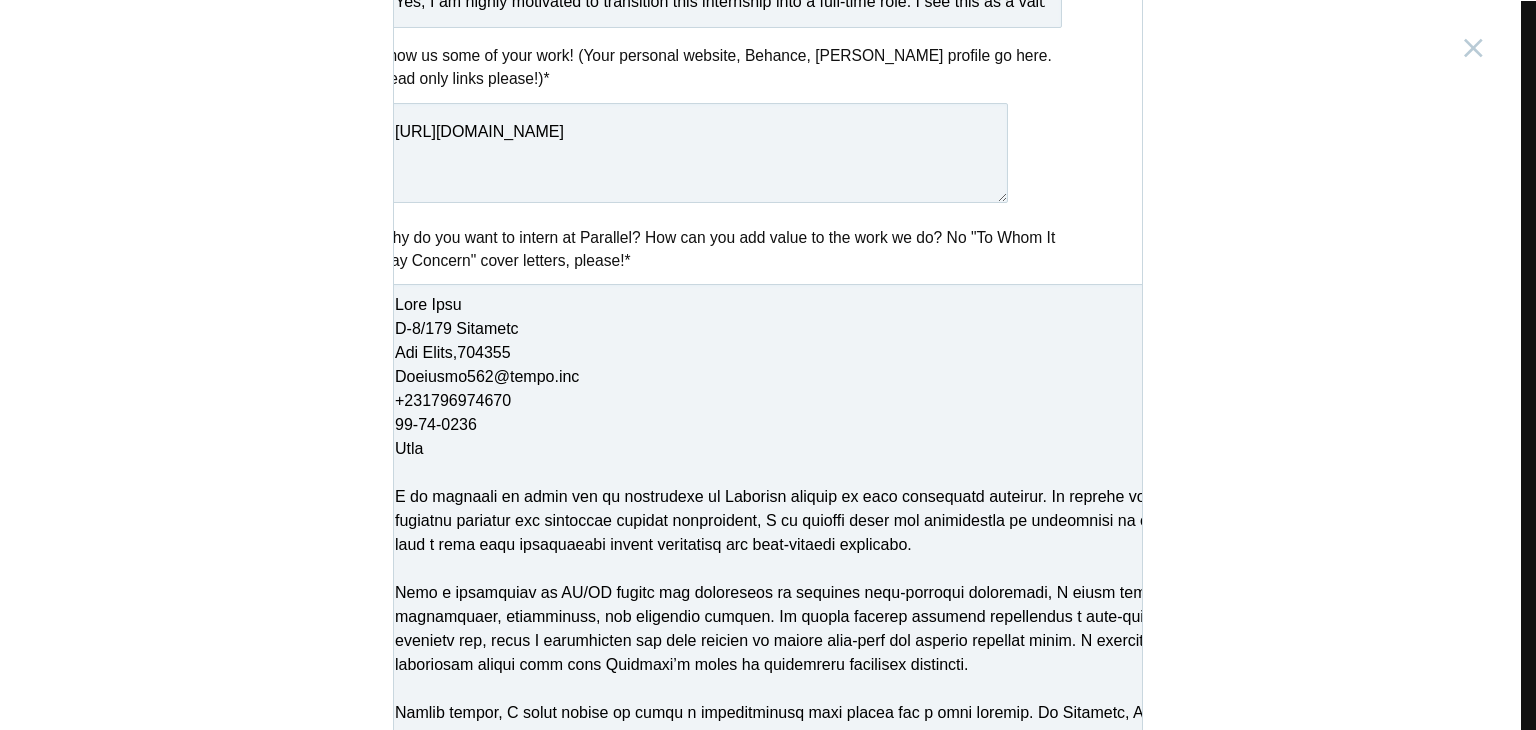 scroll, scrollTop: 35, scrollLeft: 0, axis: vertical 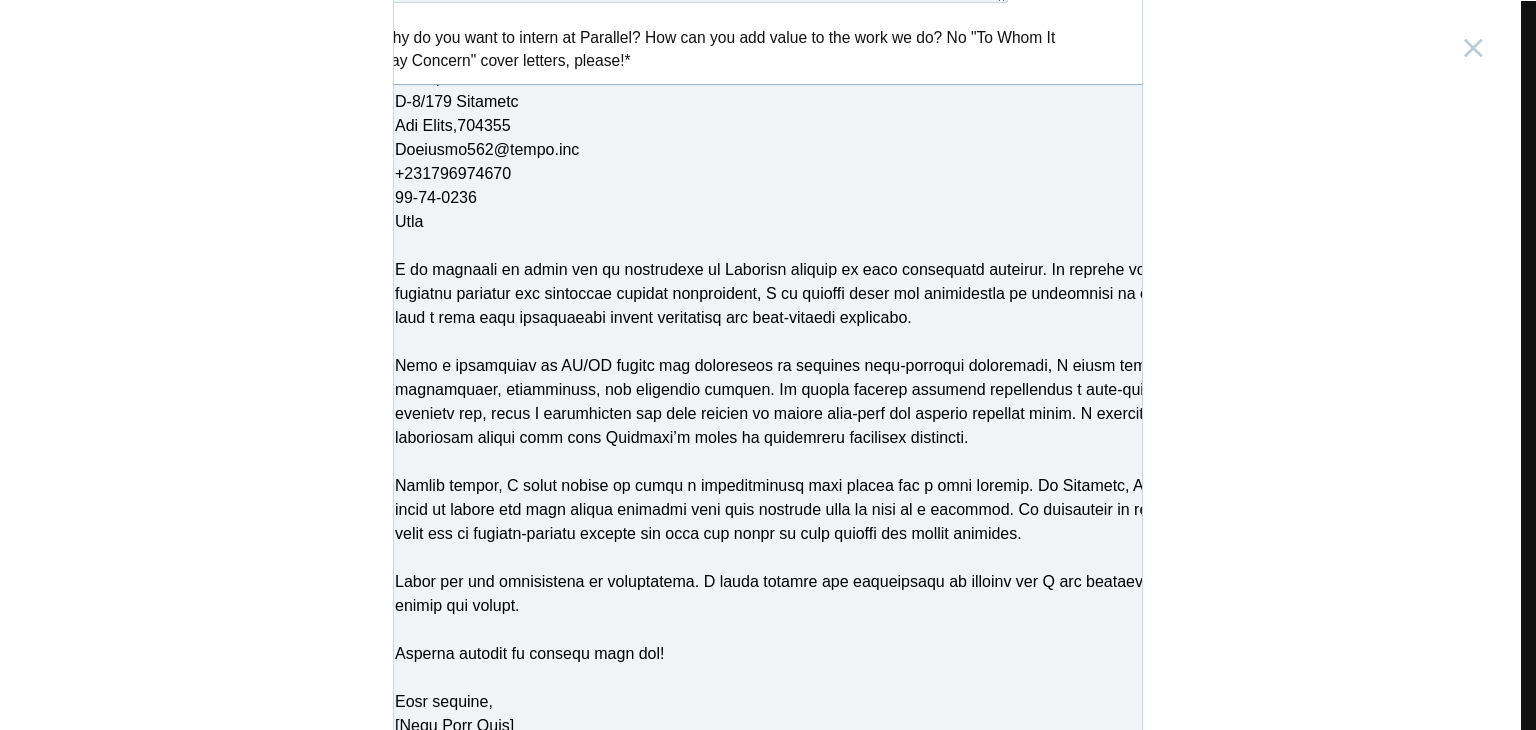 click at bounding box center [837, 419] 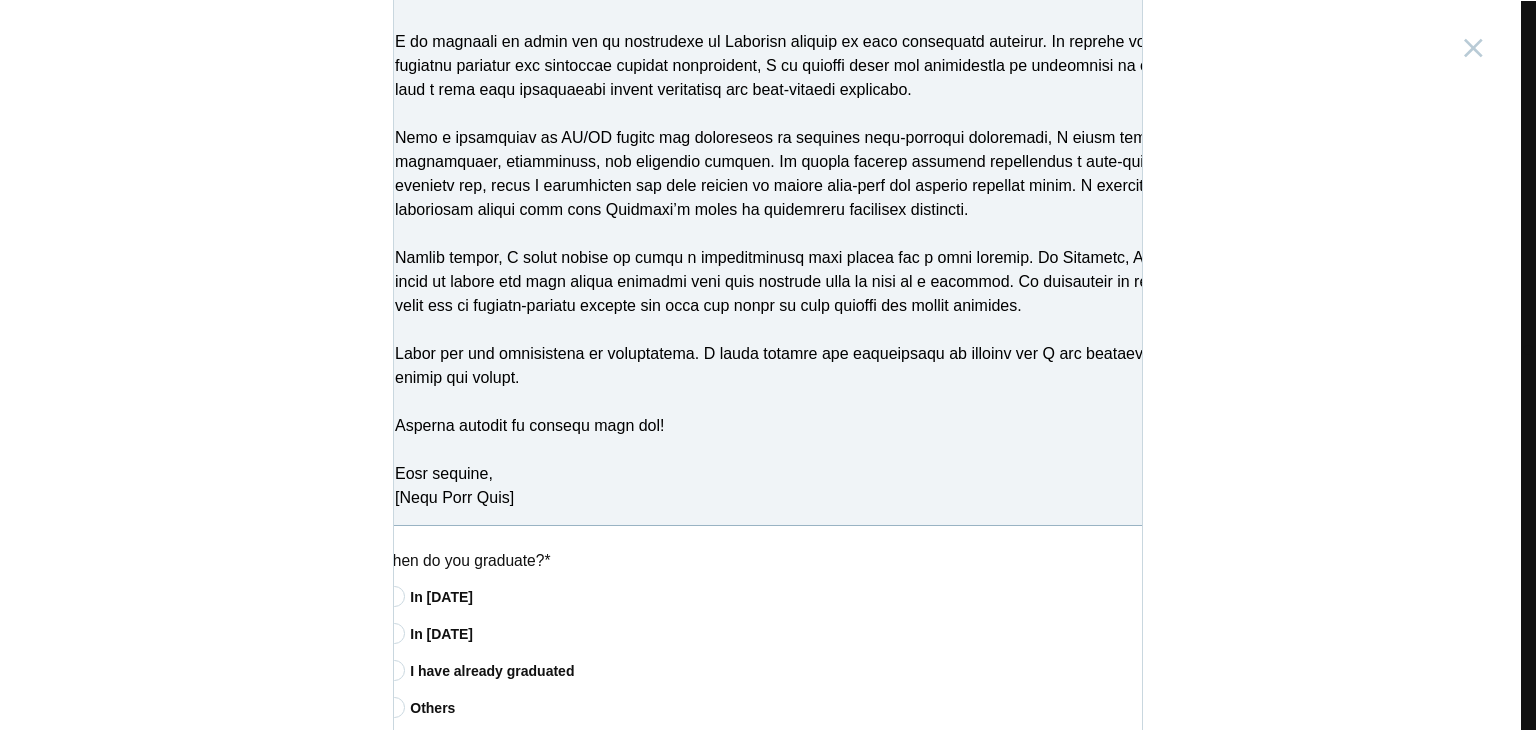 scroll, scrollTop: 1427, scrollLeft: 0, axis: vertical 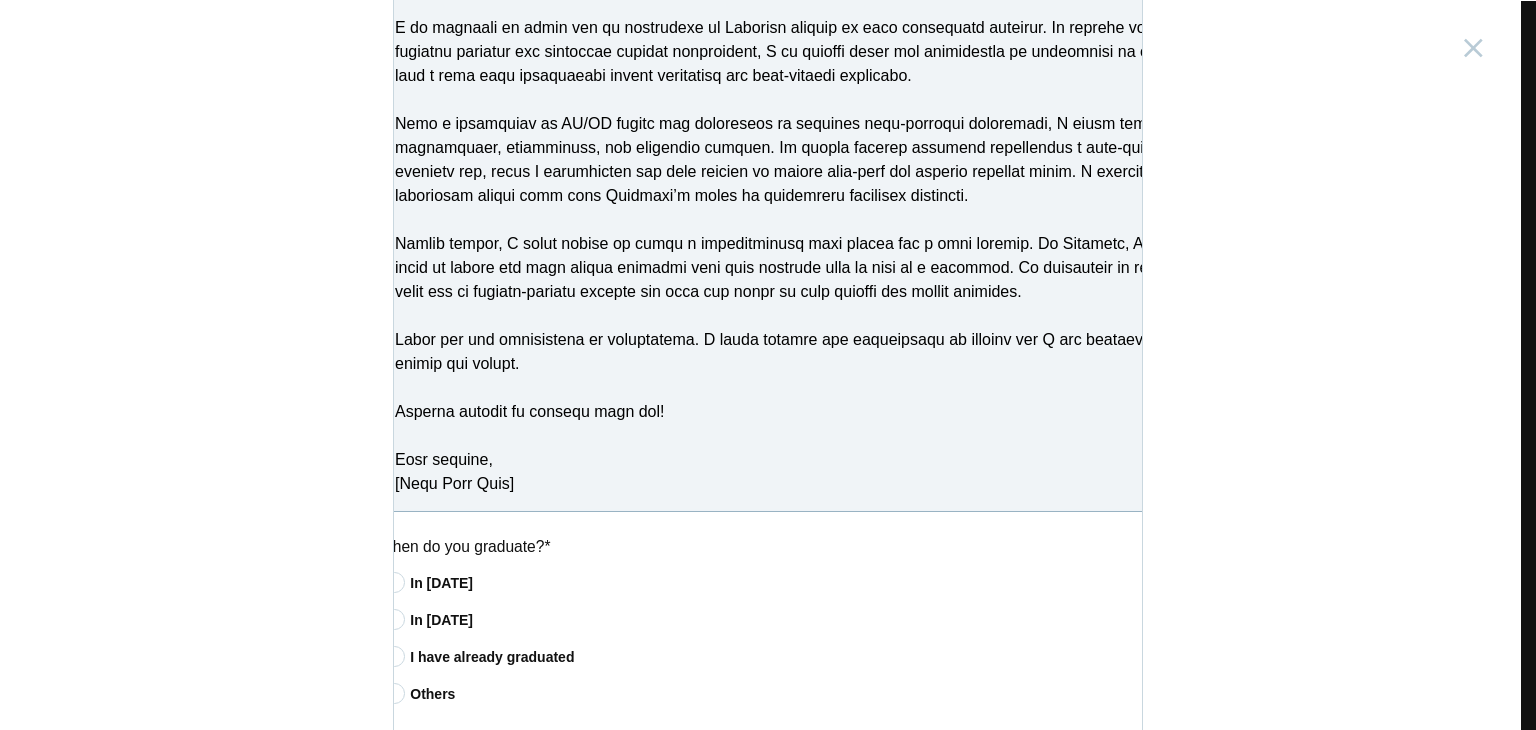 drag, startPoint x: 516, startPoint y: 484, endPoint x: 324, endPoint y: 470, distance: 192.50974 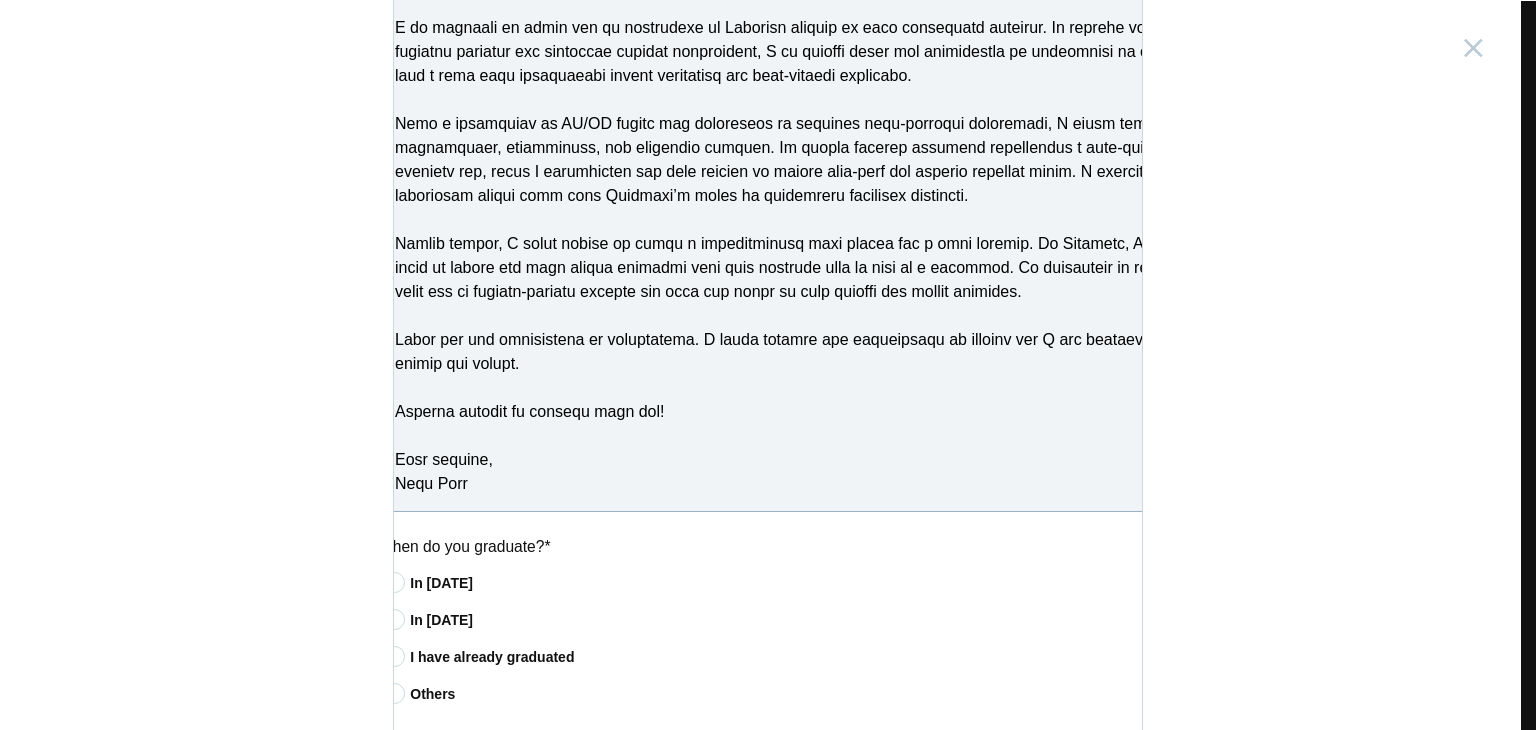 scroll, scrollTop: 0, scrollLeft: 0, axis: both 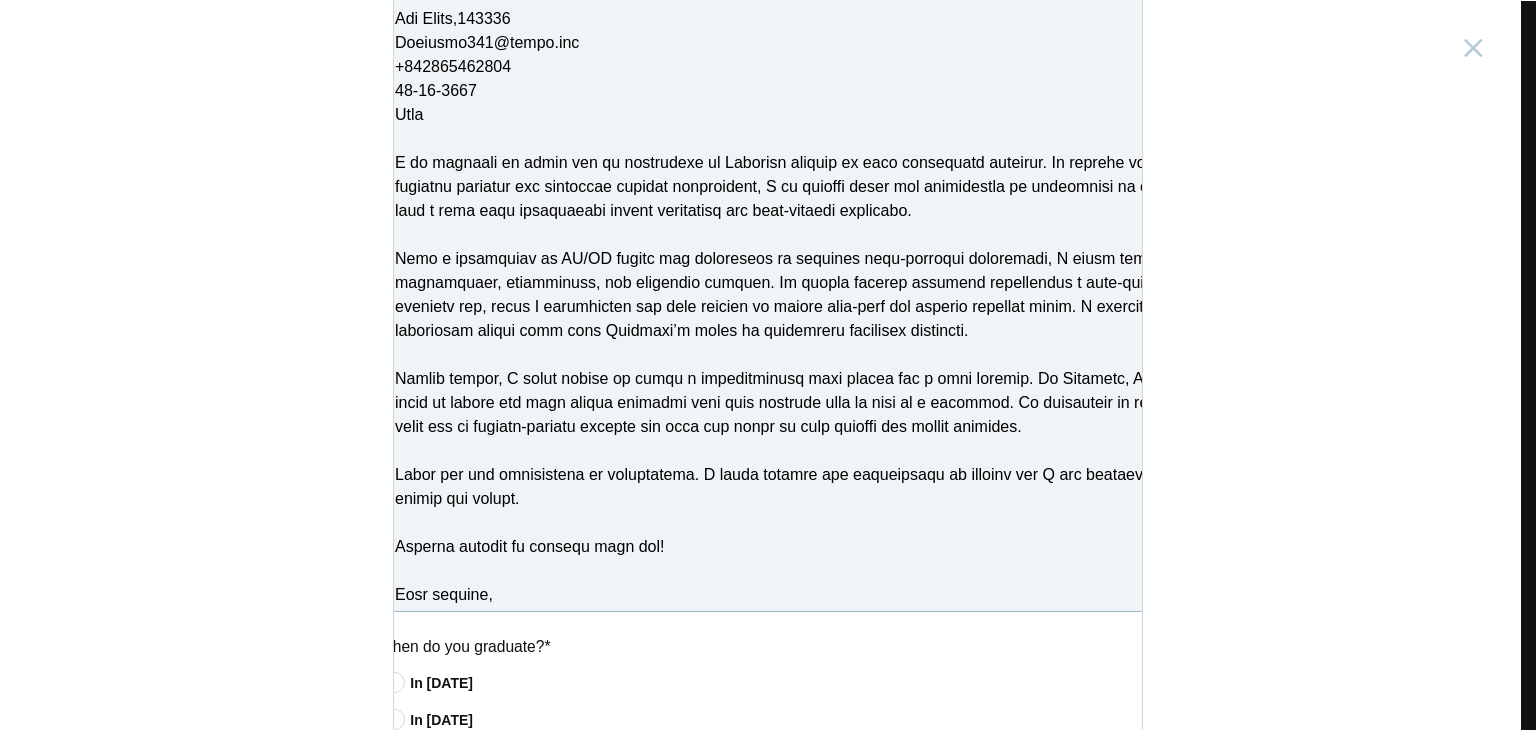 click at bounding box center (837, 277) 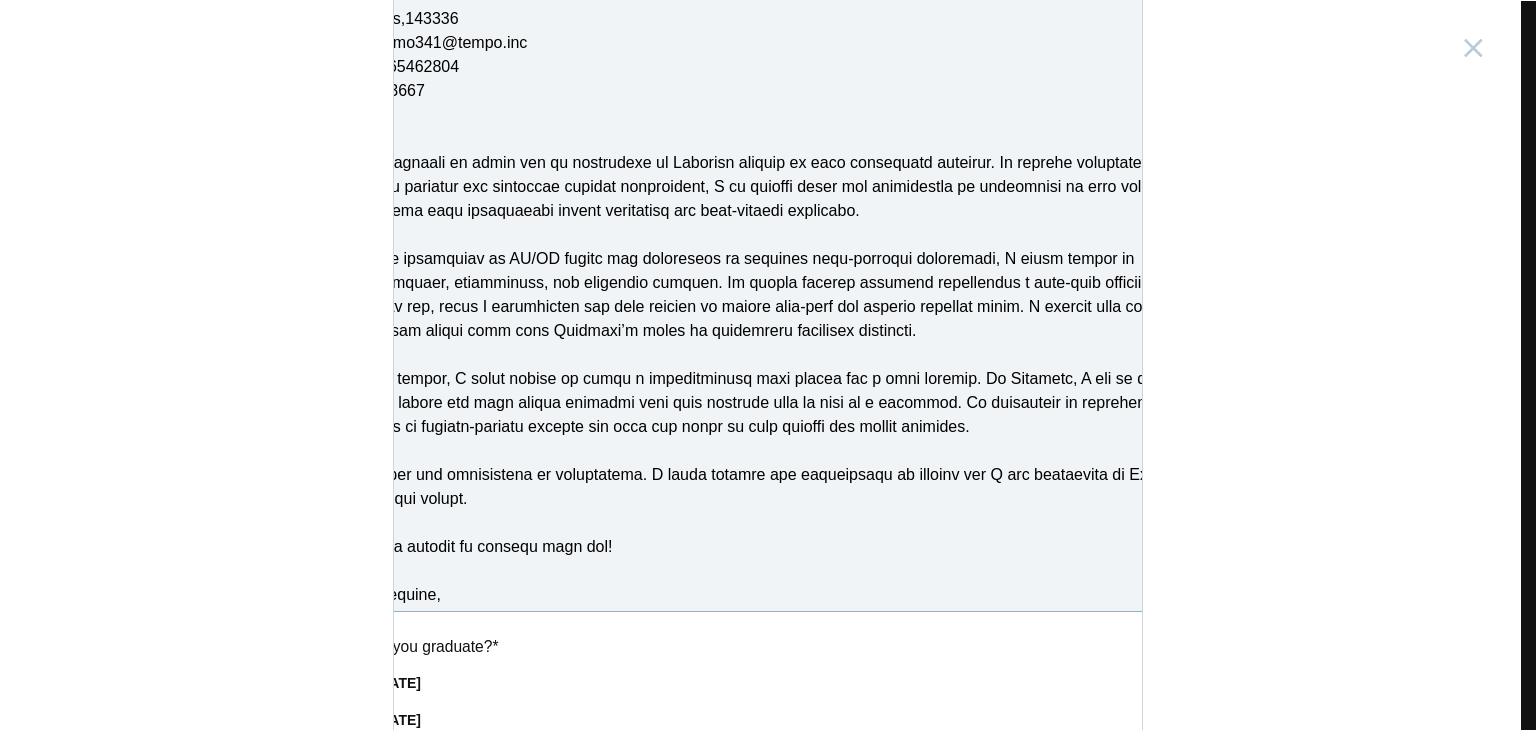 scroll, scrollTop: 0, scrollLeft: 48, axis: horizontal 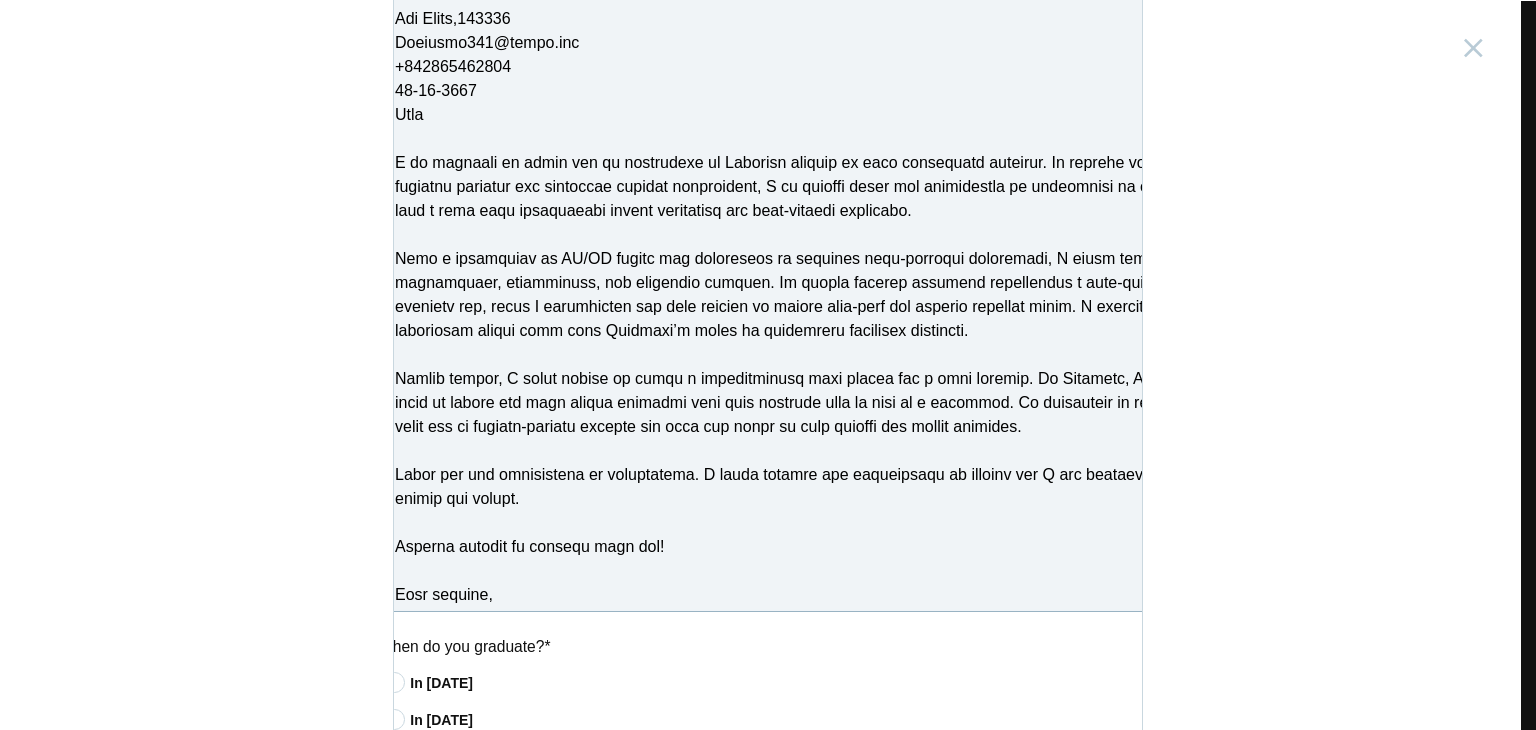 type on "Anas Arif
B-1/558 Madangir
New Delhi,110062
Anasarif374@gmail.com
+919718807050
01-07-2025
Dear
I am thrilled to apply for an internship at Parallel because of your innovative approach. As someone passionate about crafting seamless and intuitive digital experiences, I am excited about the opportunity to contribute to your work and learn from a team that prioritizes design excellence and user-centric solutions.
With a foundation in UI/UX design and experience in creating user-friendly interfaces, I bring skills in wireframing, prototyping, and usability testing. My recent project involved redesigning a side-cart interface for an e-commerce app, where I streamlined the user journey to reduce drop-offs and enhance checkout speed. I believe this hands-on experience aligns well with Parallel’s focus on delivering impactful solutions.
Beyond design, I pride myself on being a collaborative team player and a fast learner. At Parallel, I aim to not only apply my skills but also absorb insights from your talent..." 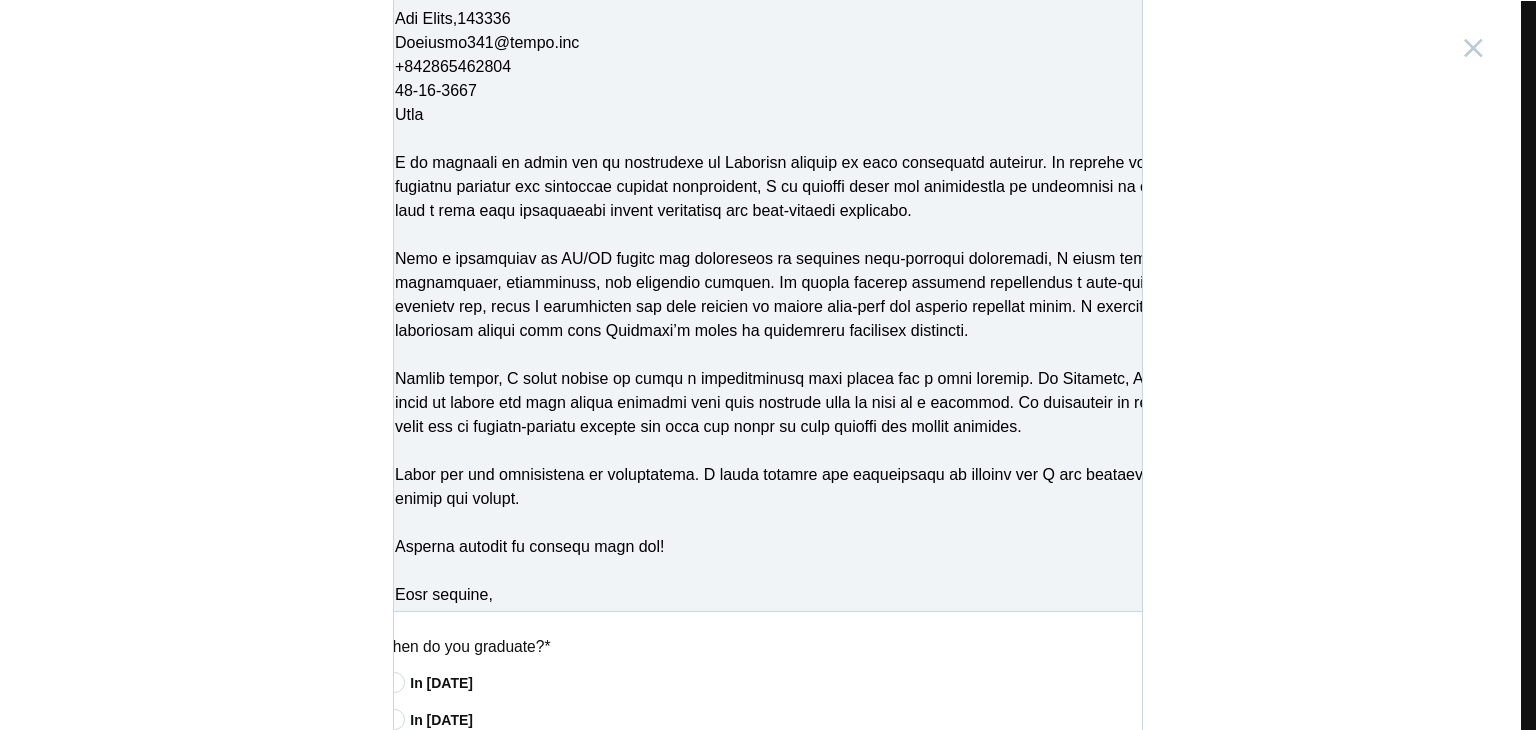click on "Product Design Intern
India, Bangalore
Submitting form failed, try again.
Retry
Your application for this position has been submitted successfully.
Close
Personal
Full name  *
Anas Arif
Email address  *
Anasarif374@gmail.com
Phone number  *
+919718807050
CV / Resume
We accept Word, PDF, and ODT files
* * * *" at bounding box center [768, 365] 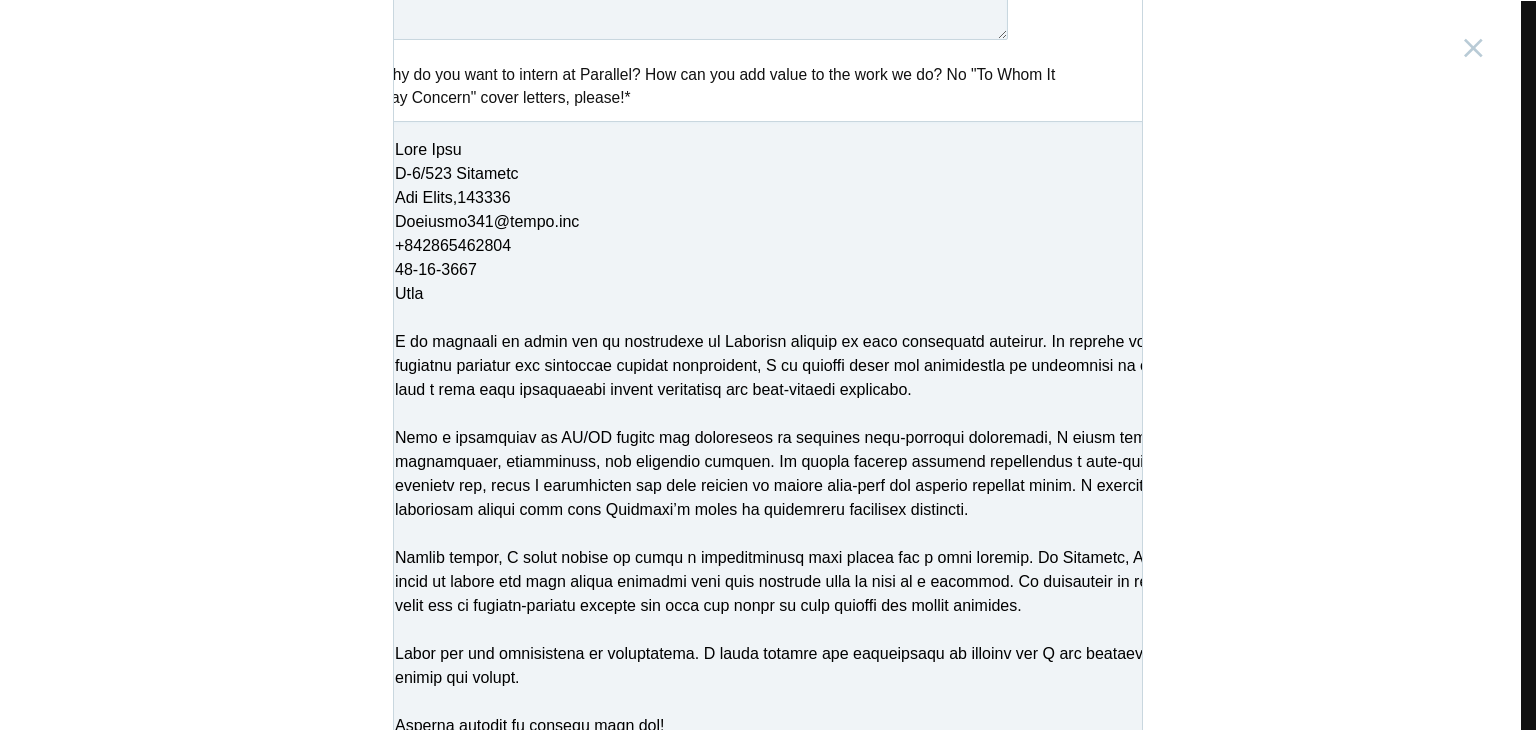 scroll, scrollTop: 927, scrollLeft: 0, axis: vertical 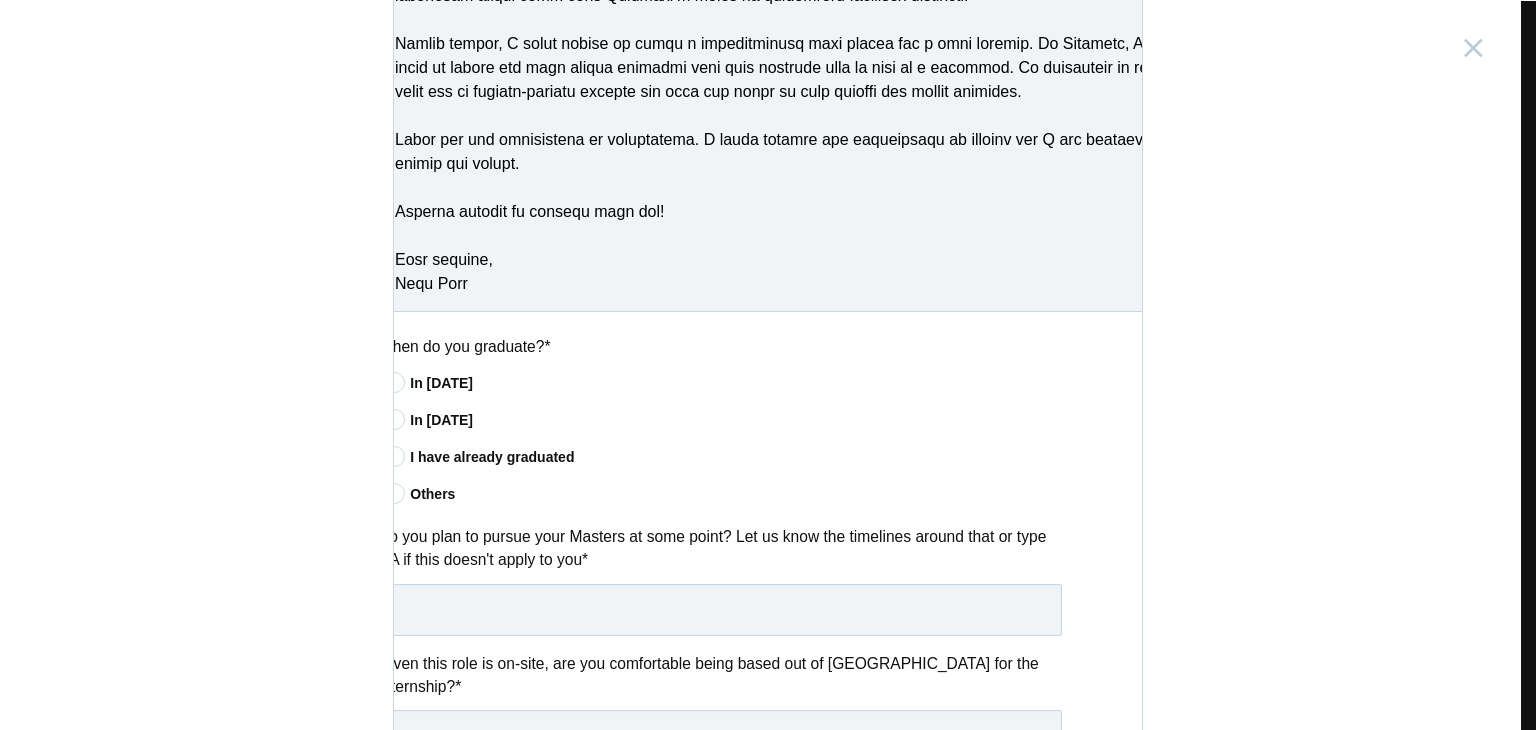 click on "I have already graduated" at bounding box center [736, 457] 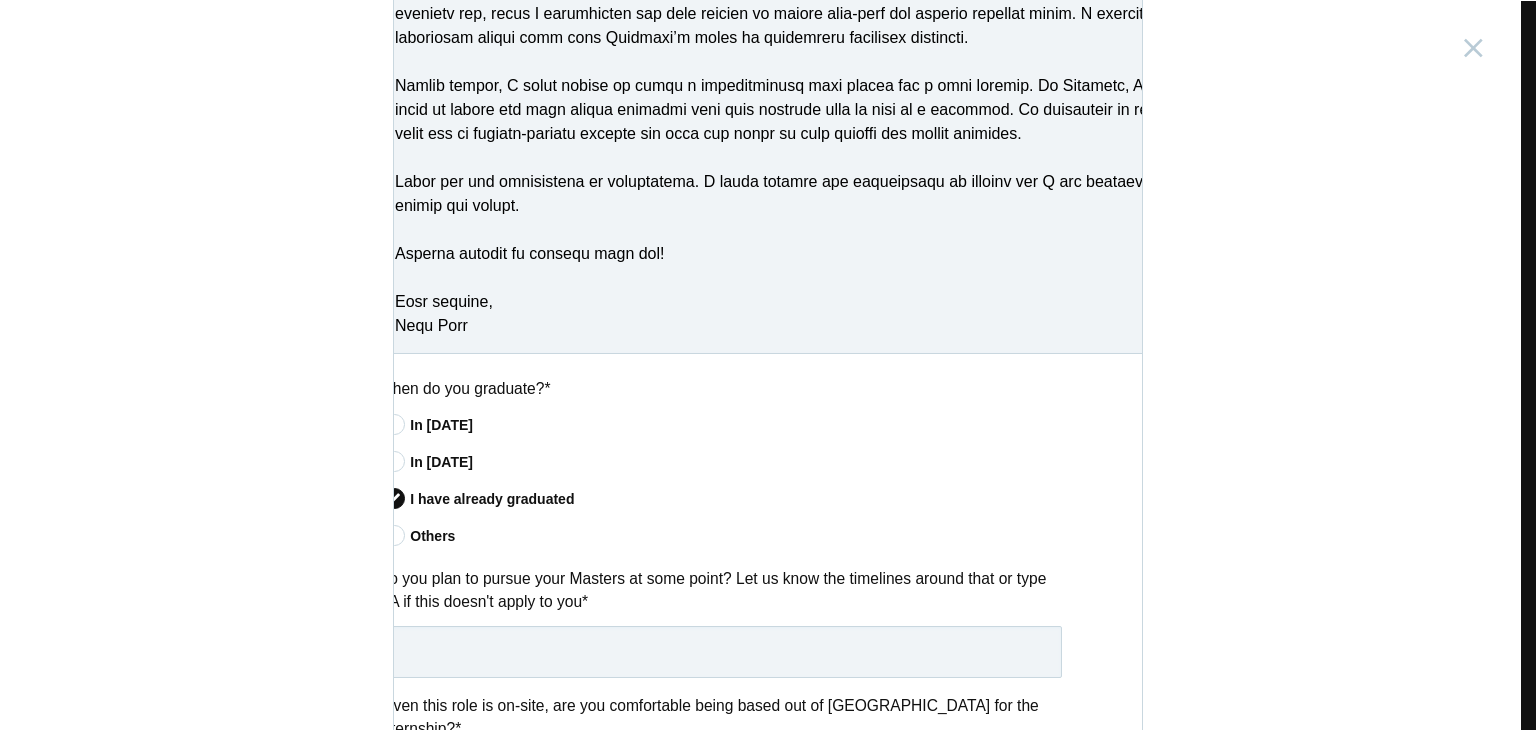 scroll, scrollTop: 1185, scrollLeft: 0, axis: vertical 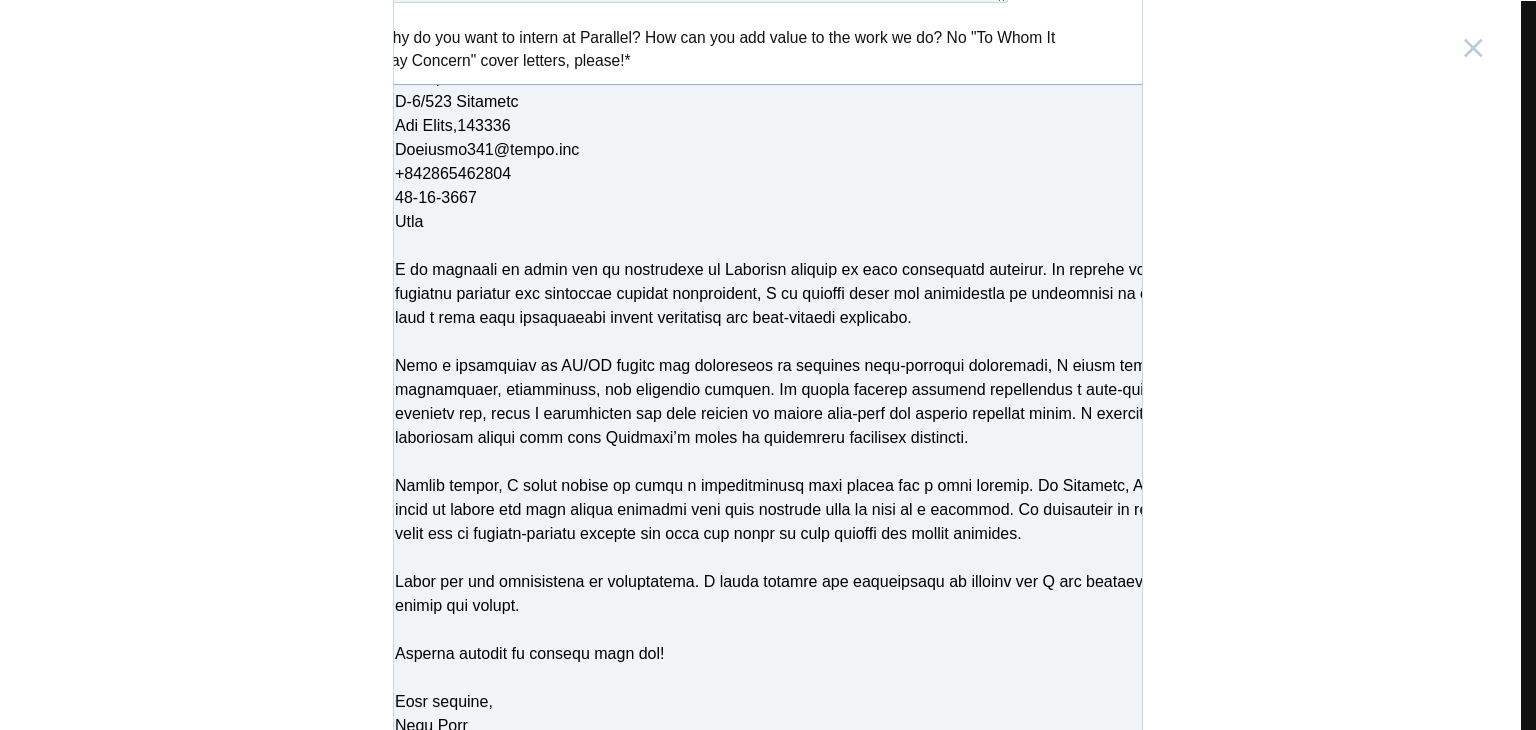 click at bounding box center (837, 419) 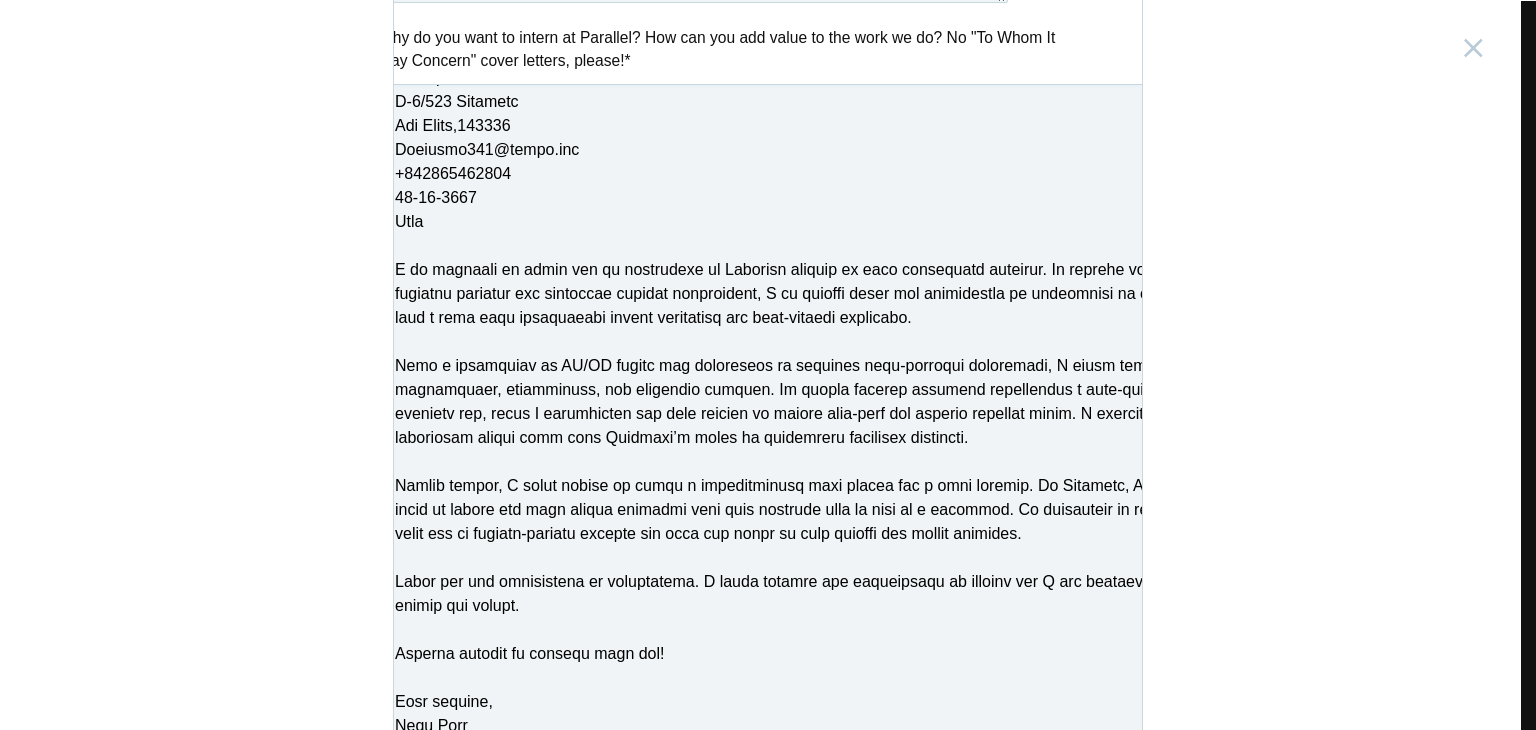 click on "Product Design Intern
India, Bangalore
Submitting form failed, try again.
Retry
Your application for this position has been submitted successfully.
Close
Personal
Full name  *
Anas Arif
Email address  *
Anasarif374@gmail.com
Phone number  *
+919718807050
CV / Resume
We accept Word, PDF, and ODT files
* * * *" at bounding box center [768, 365] 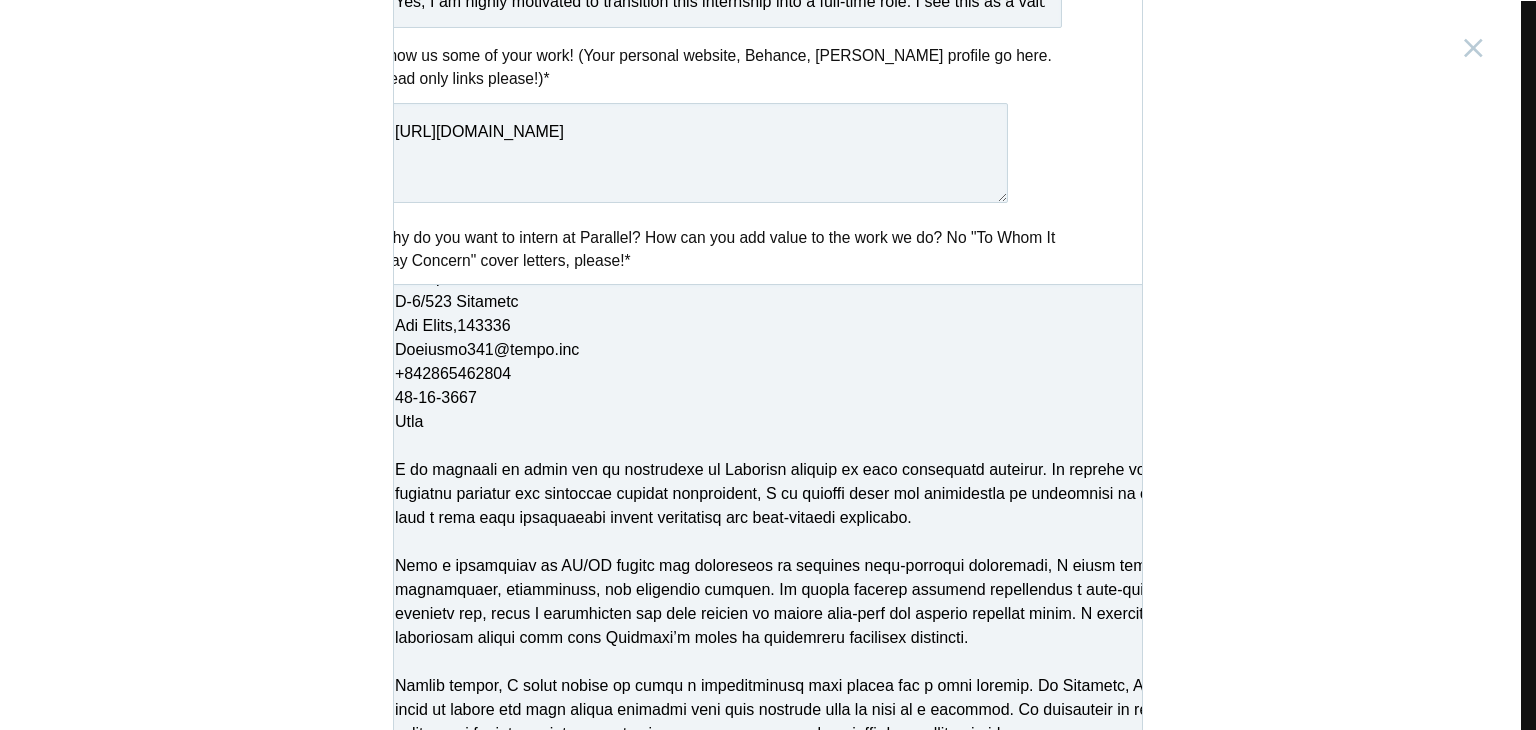 scroll, scrollTop: 885, scrollLeft: 0, axis: vertical 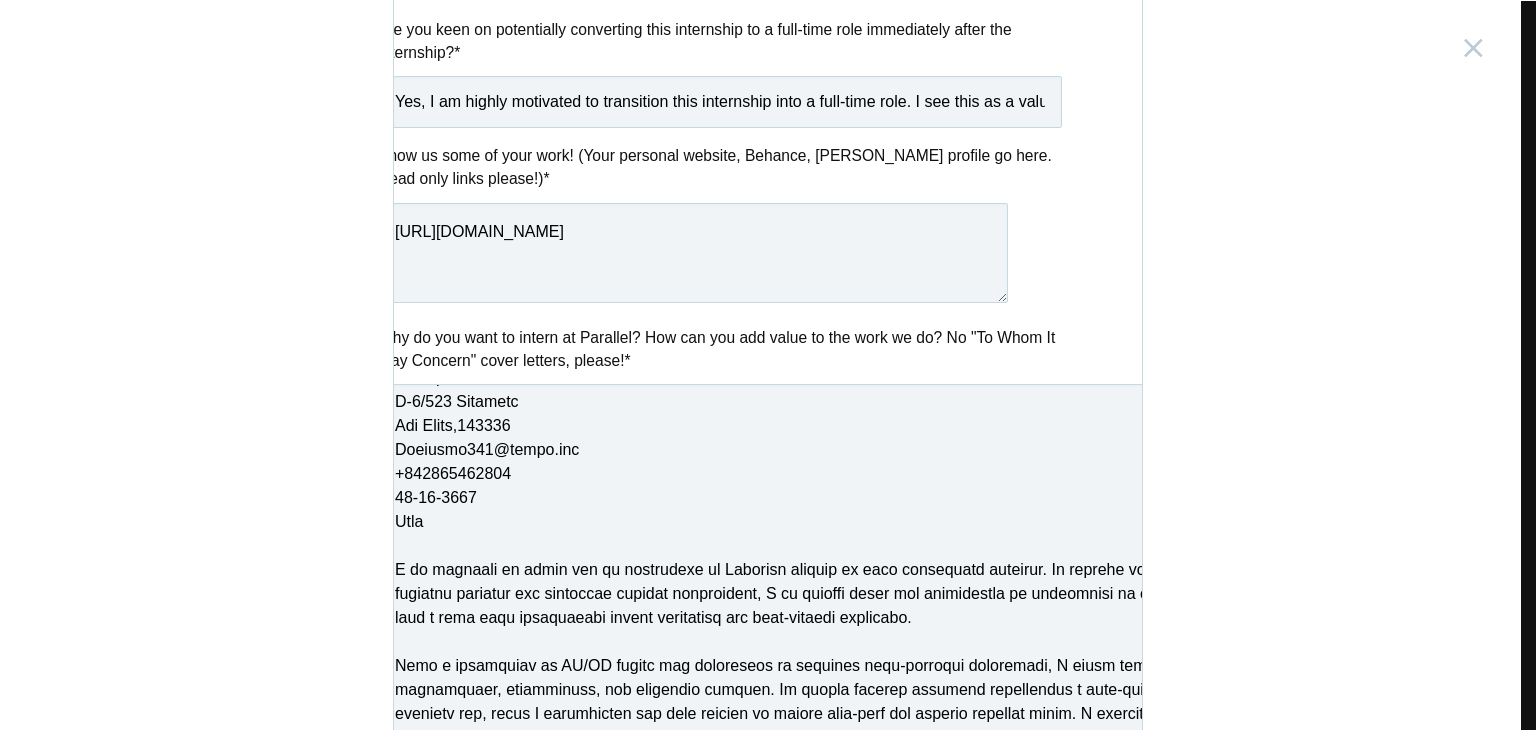 click on "Product Design Intern
India, Bangalore
Submitting form failed, try again.
Retry
Your application for this position has been submitted successfully.
Close
Personal
Full name  *
Anas Arif
Email address  *
Anasarif374@gmail.com
Phone number  *
+919718807050
CV / Resume
We accept Word, PDF, and ODT files
* * * *" at bounding box center (768, 365) 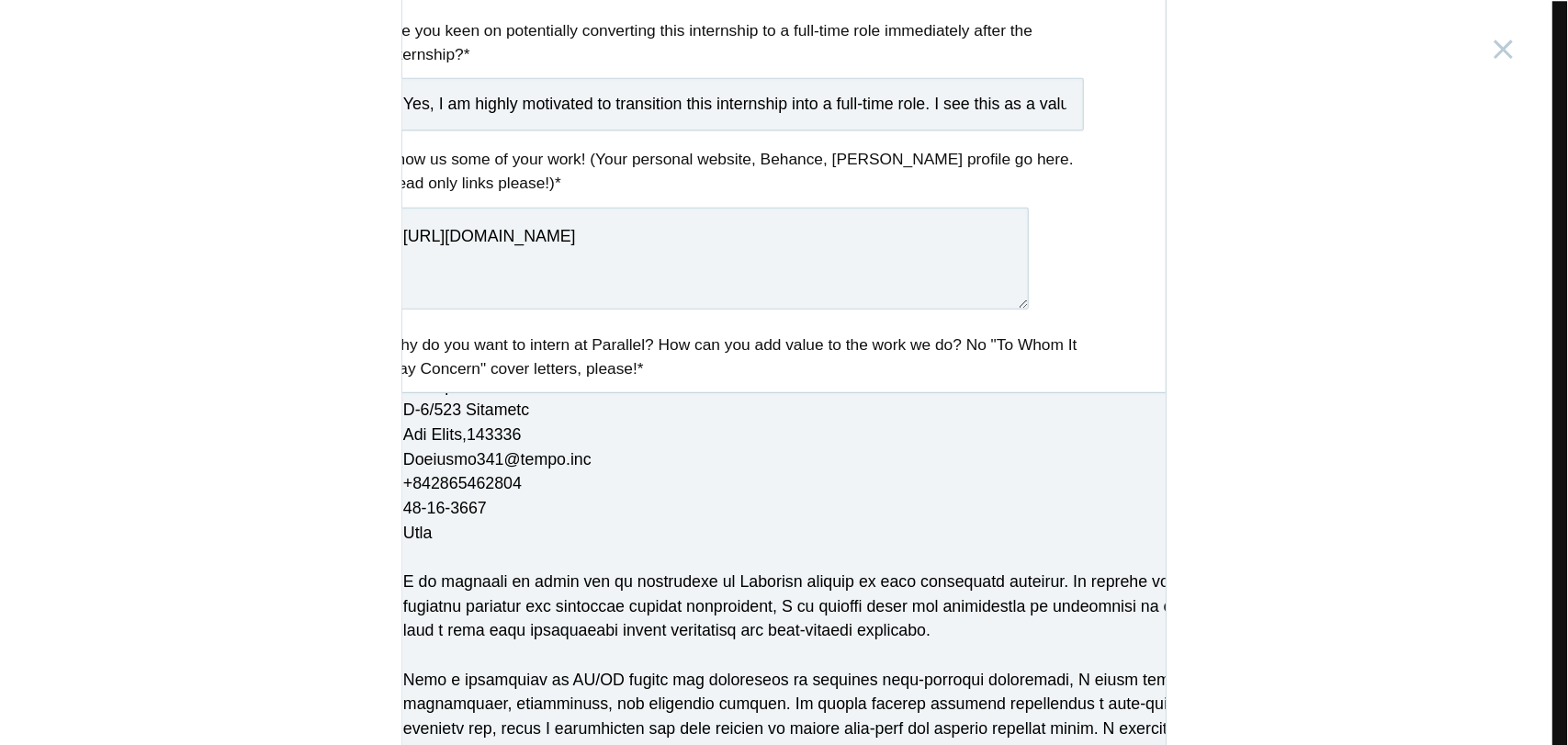 scroll, scrollTop: 5153, scrollLeft: 0, axis: vertical 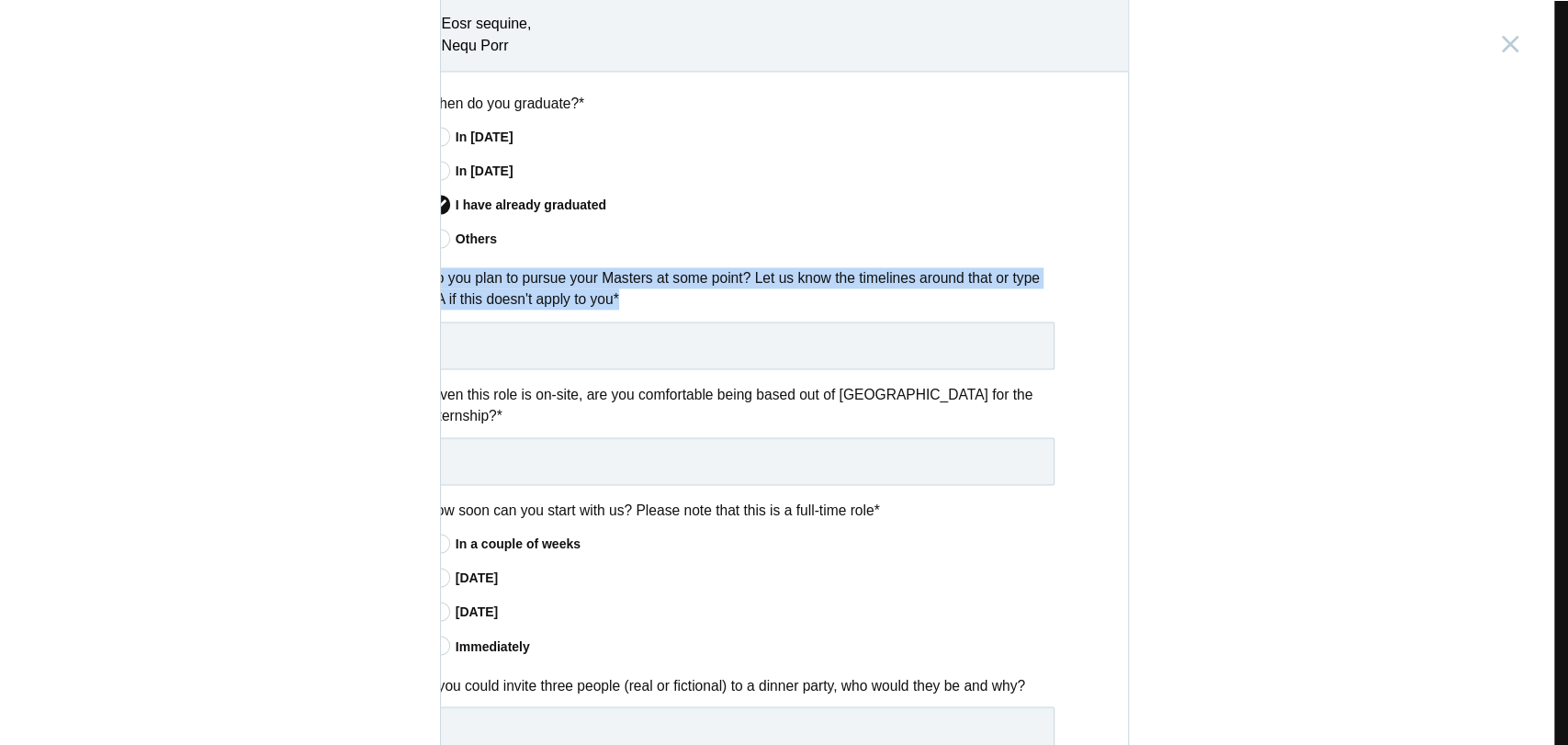 drag, startPoint x: 650, startPoint y: 303, endPoint x: 349, endPoint y: 269, distance: 302.9142 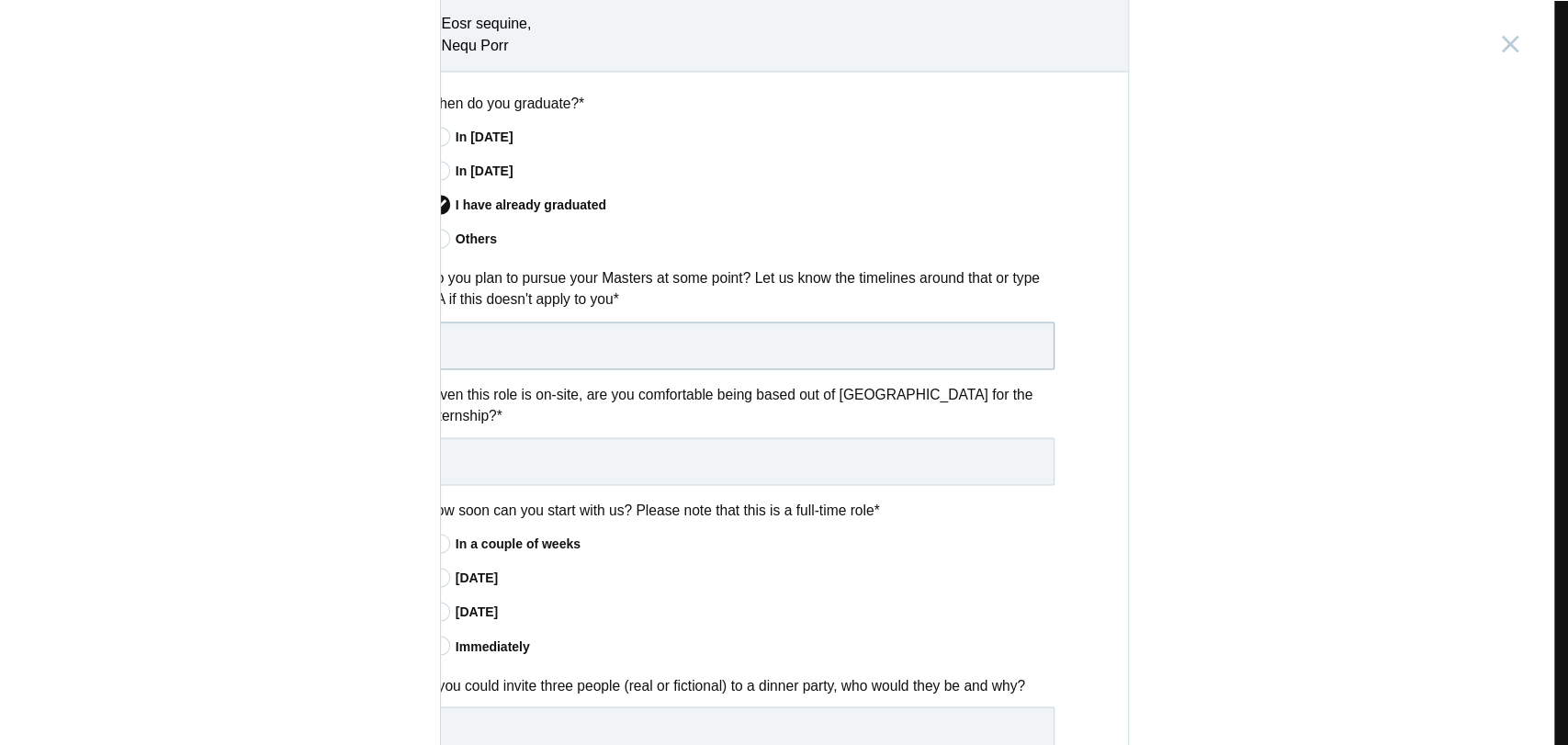 click at bounding box center [740, 345] 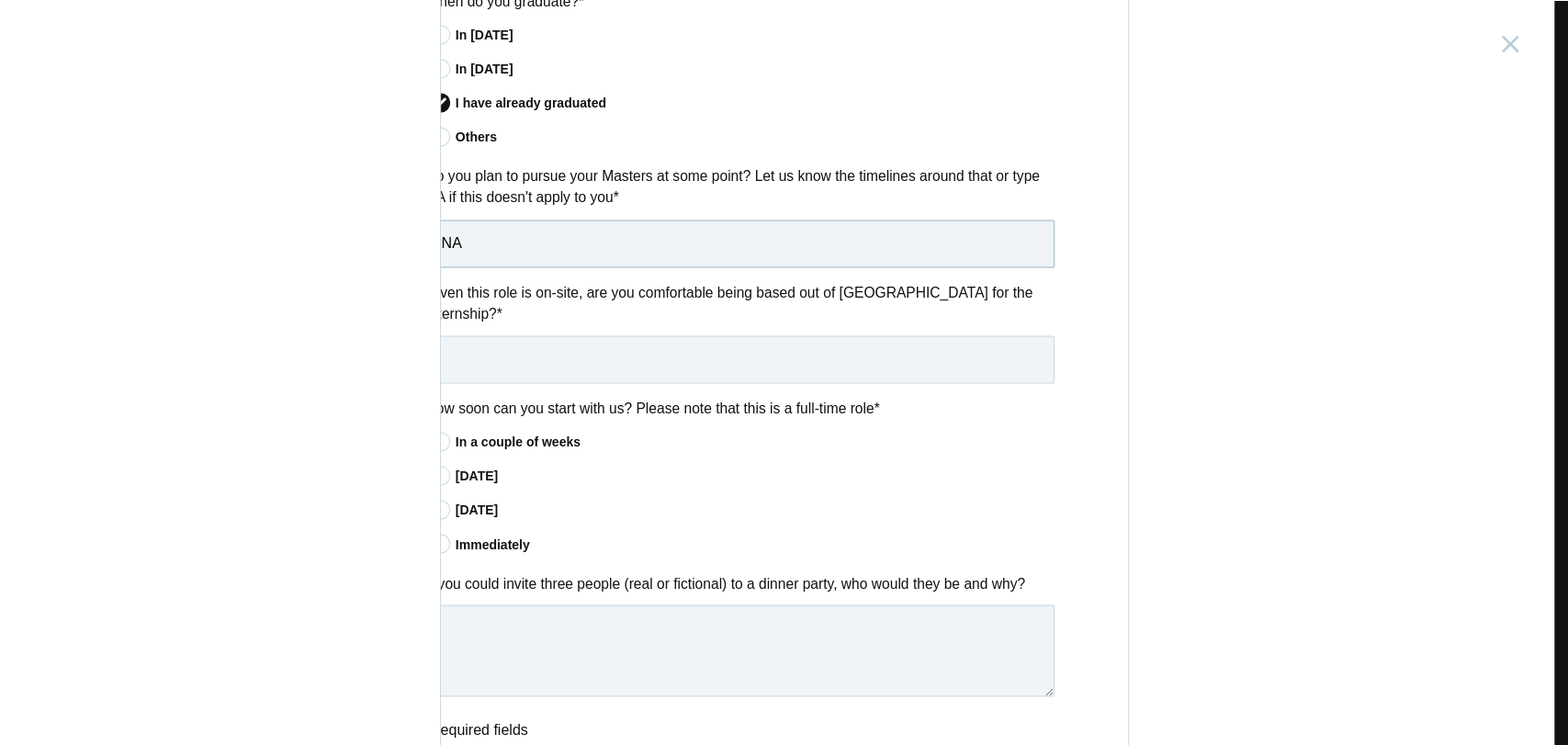 type on "NA" 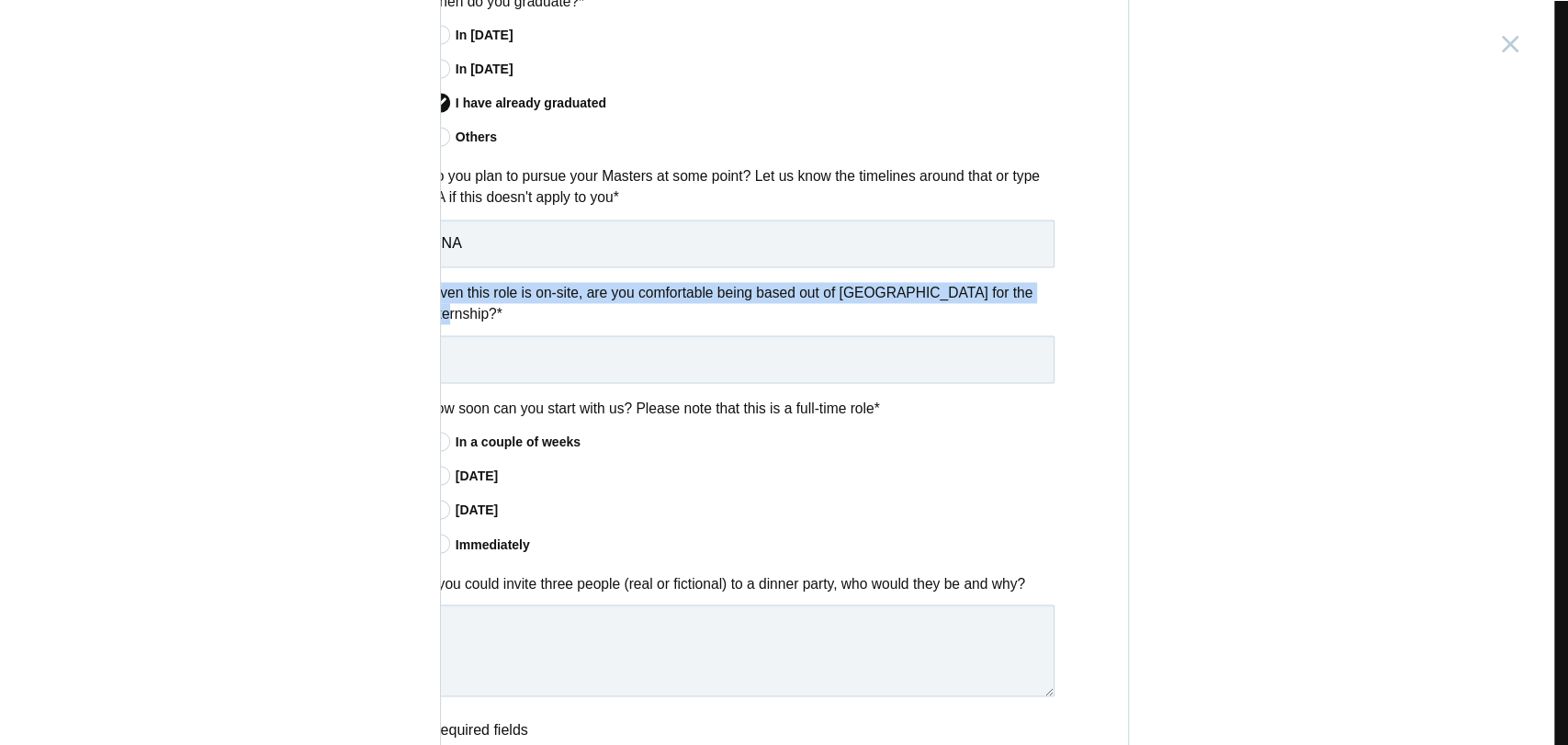 drag, startPoint x: 1021, startPoint y: 286, endPoint x: 374, endPoint y: 274, distance: 647.1113 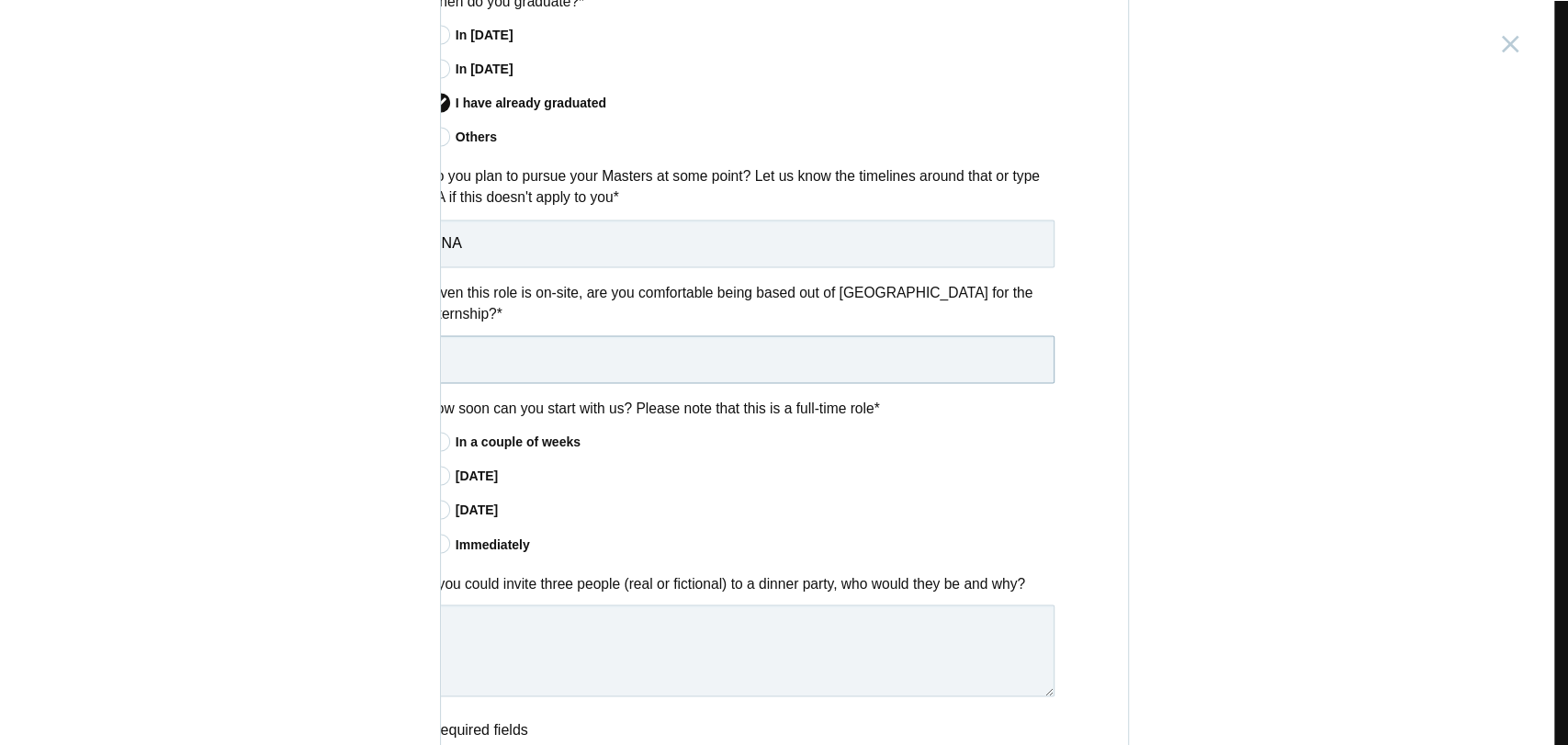 click on "Questions
How long can you intern for?   *
Less than 4 months
4 to 6 months More than 6 months *" at bounding box center (740, -238) 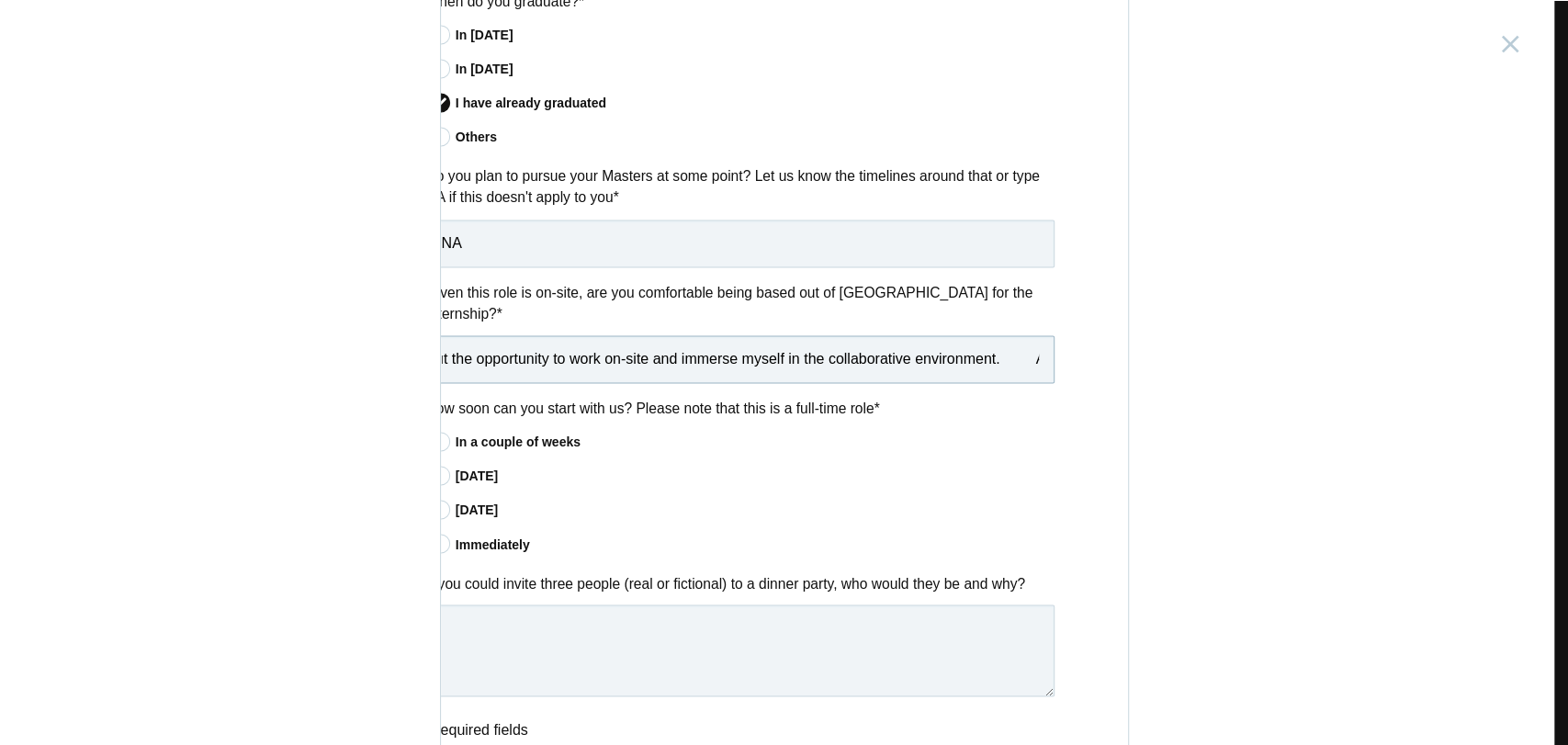 drag, startPoint x: 915, startPoint y: 338, endPoint x: 1061, endPoint y: 338, distance: 146 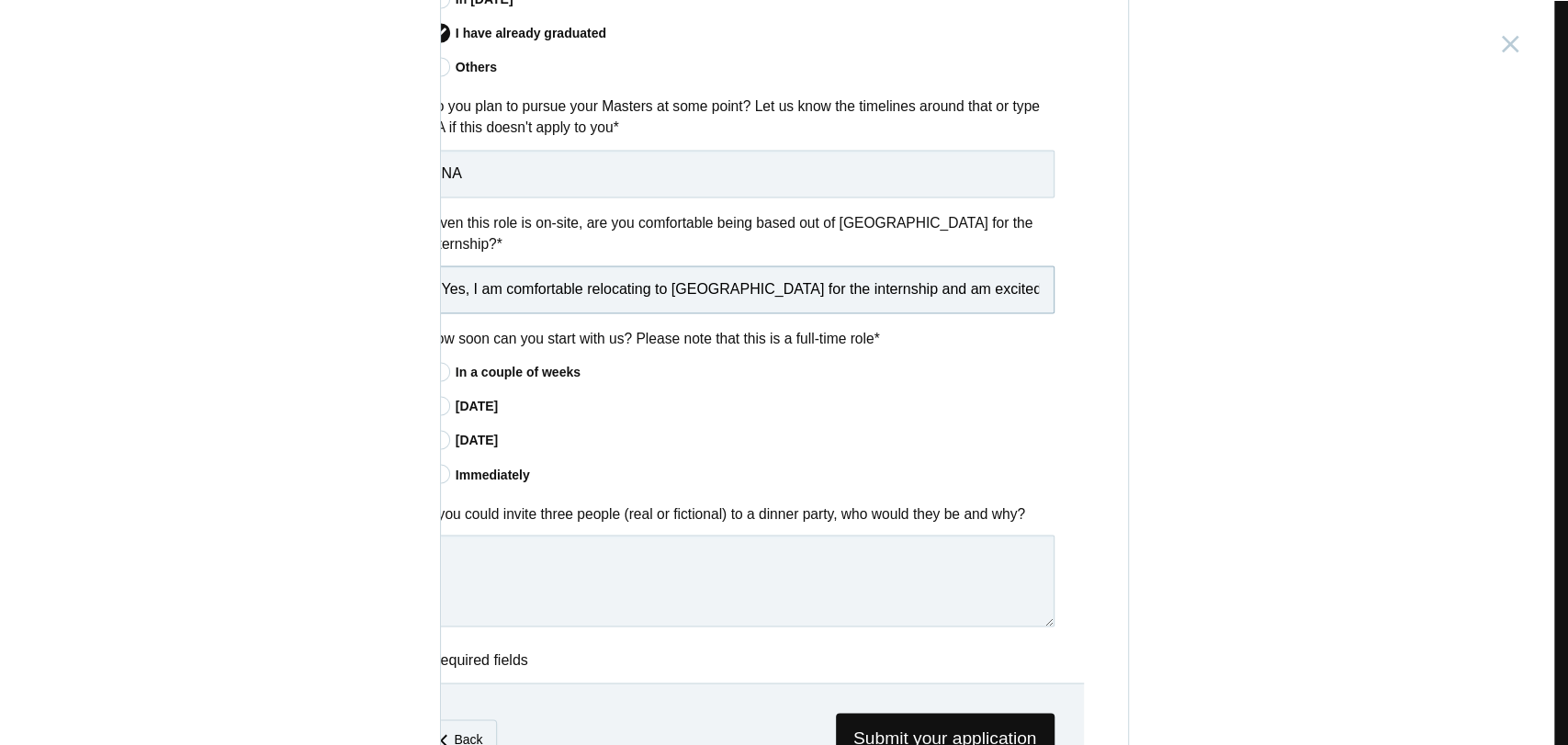 scroll, scrollTop: 1913, scrollLeft: 0, axis: vertical 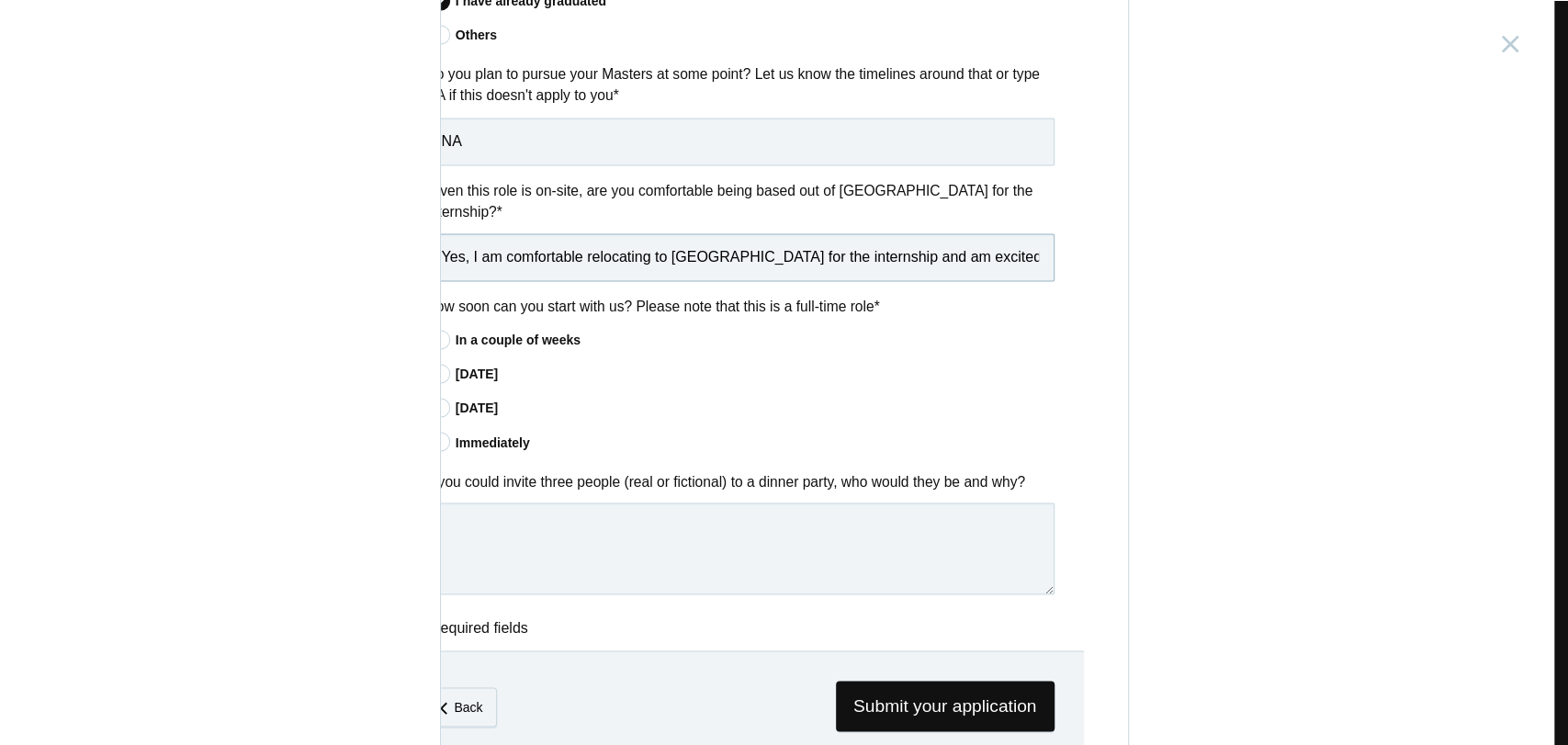 type on "Yes, I am comfortable relocating to Bangalore for the internship and am excited about the opportunity to work on-site and immerse myself in the collaborative environment." 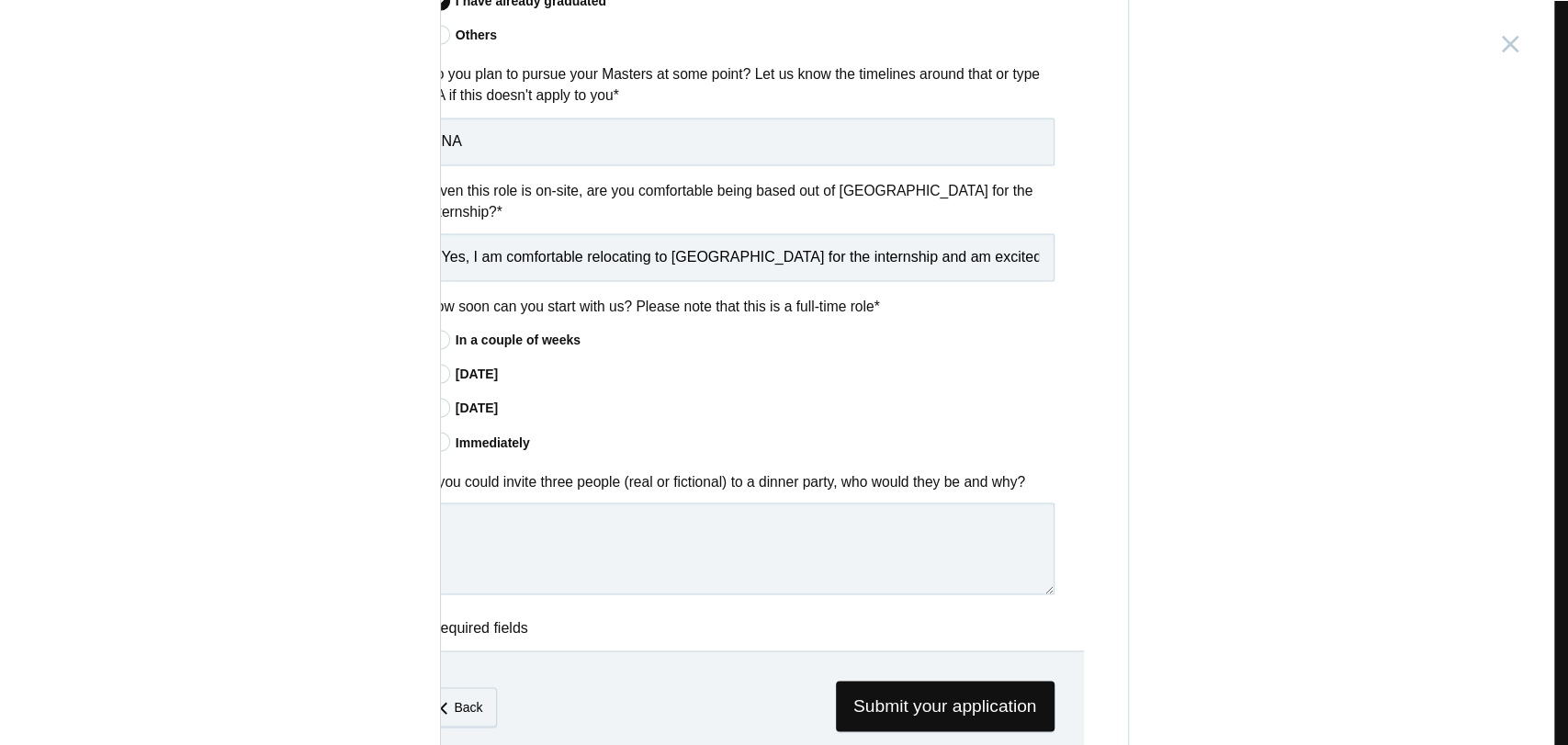 click on "In a couple of weeks" at bounding box center (755, 340) 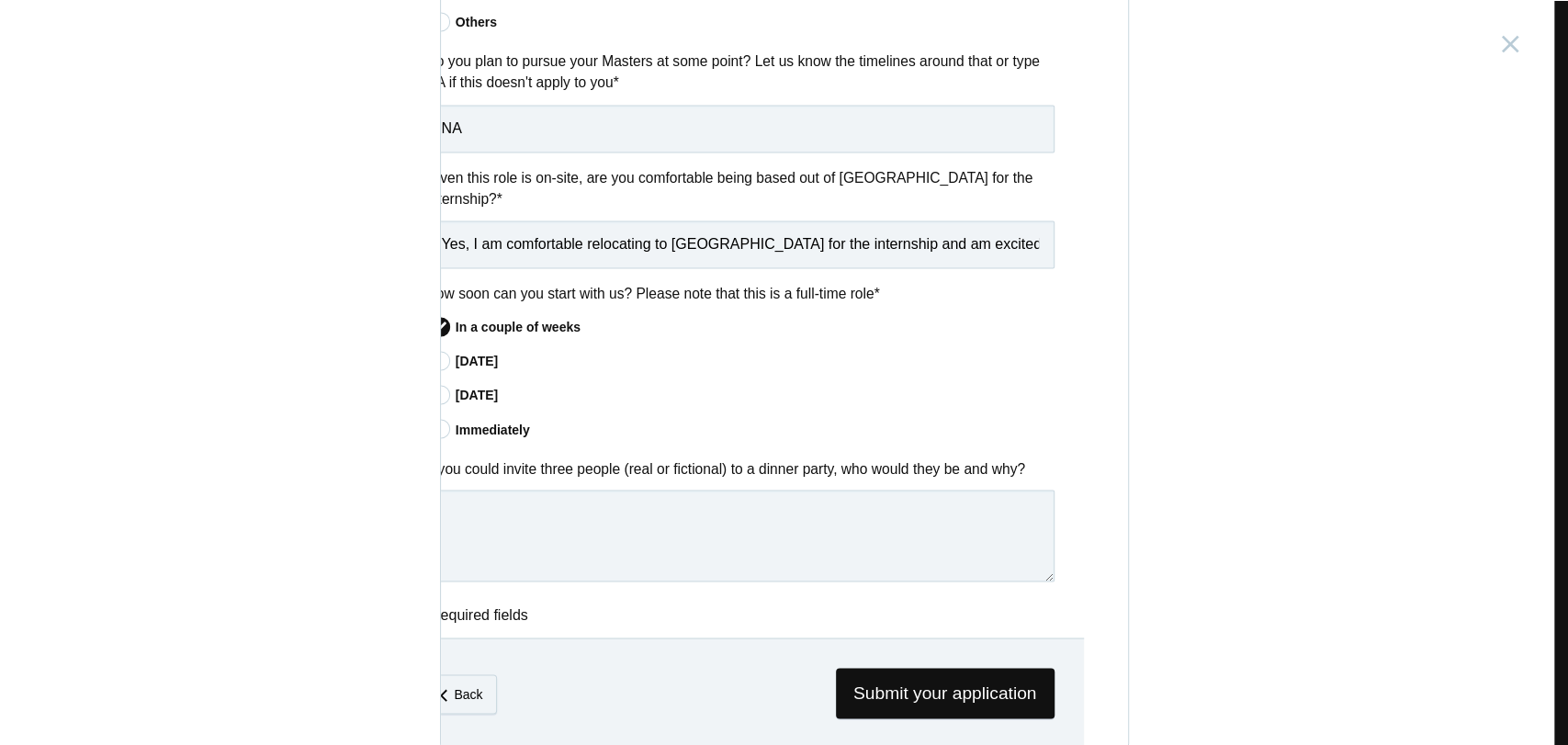 scroll, scrollTop: 1931, scrollLeft: 0, axis: vertical 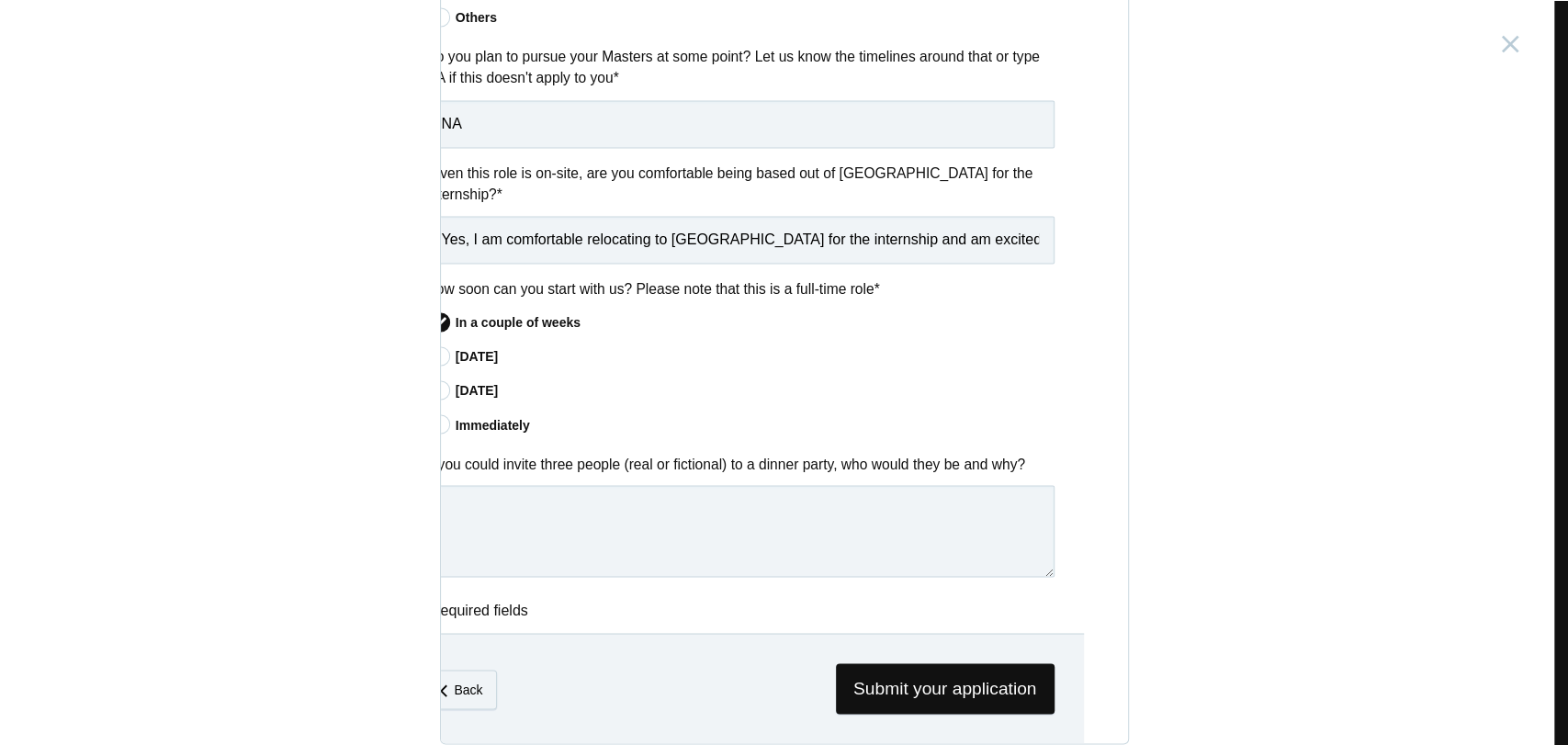 click on "If you could invite three people (real or fictional) to a dinner party, who would they be and why?" at bounding box center (740, 463) 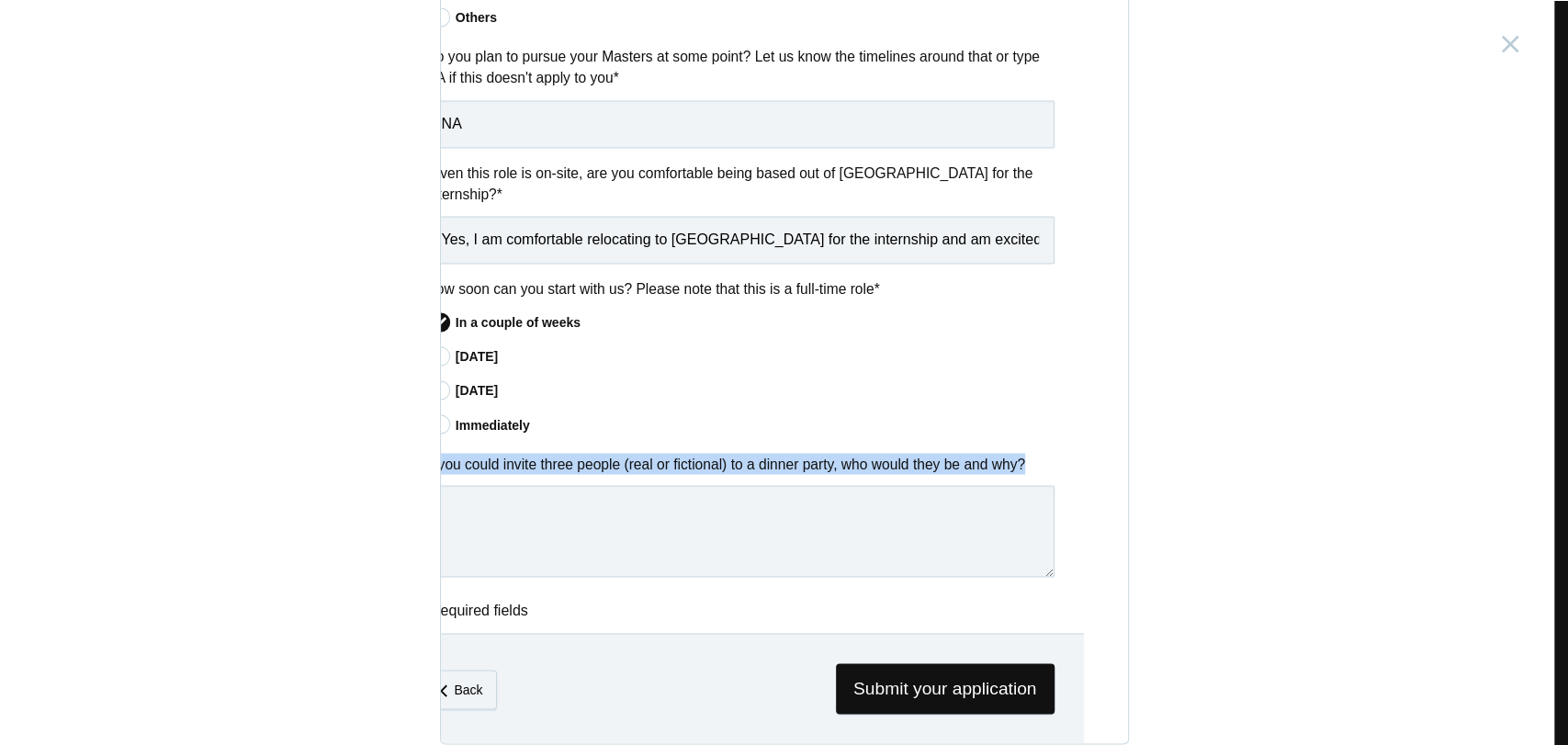 drag, startPoint x: 1029, startPoint y: 434, endPoint x: 358, endPoint y: 435, distance: 671.0007 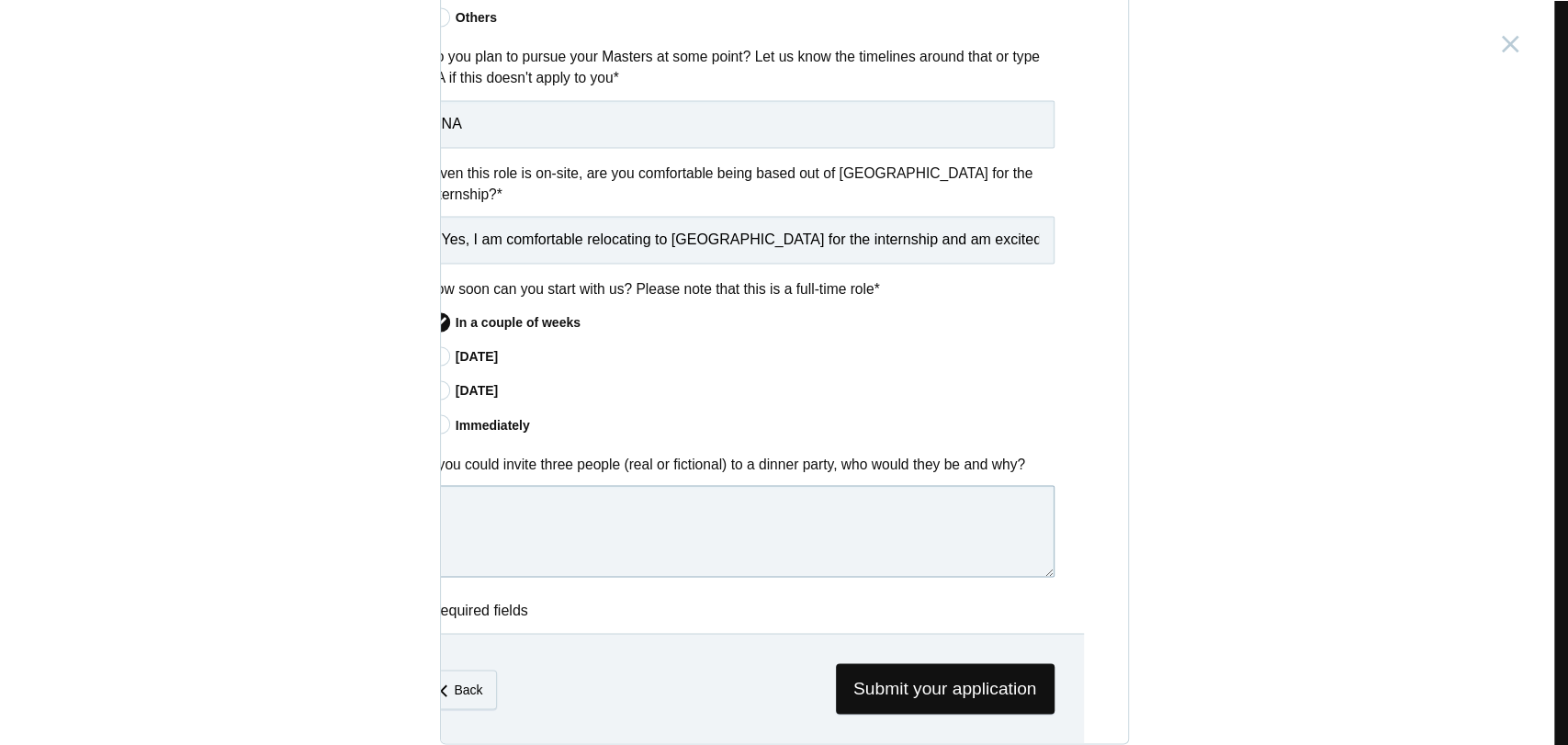 click at bounding box center [740, 531] 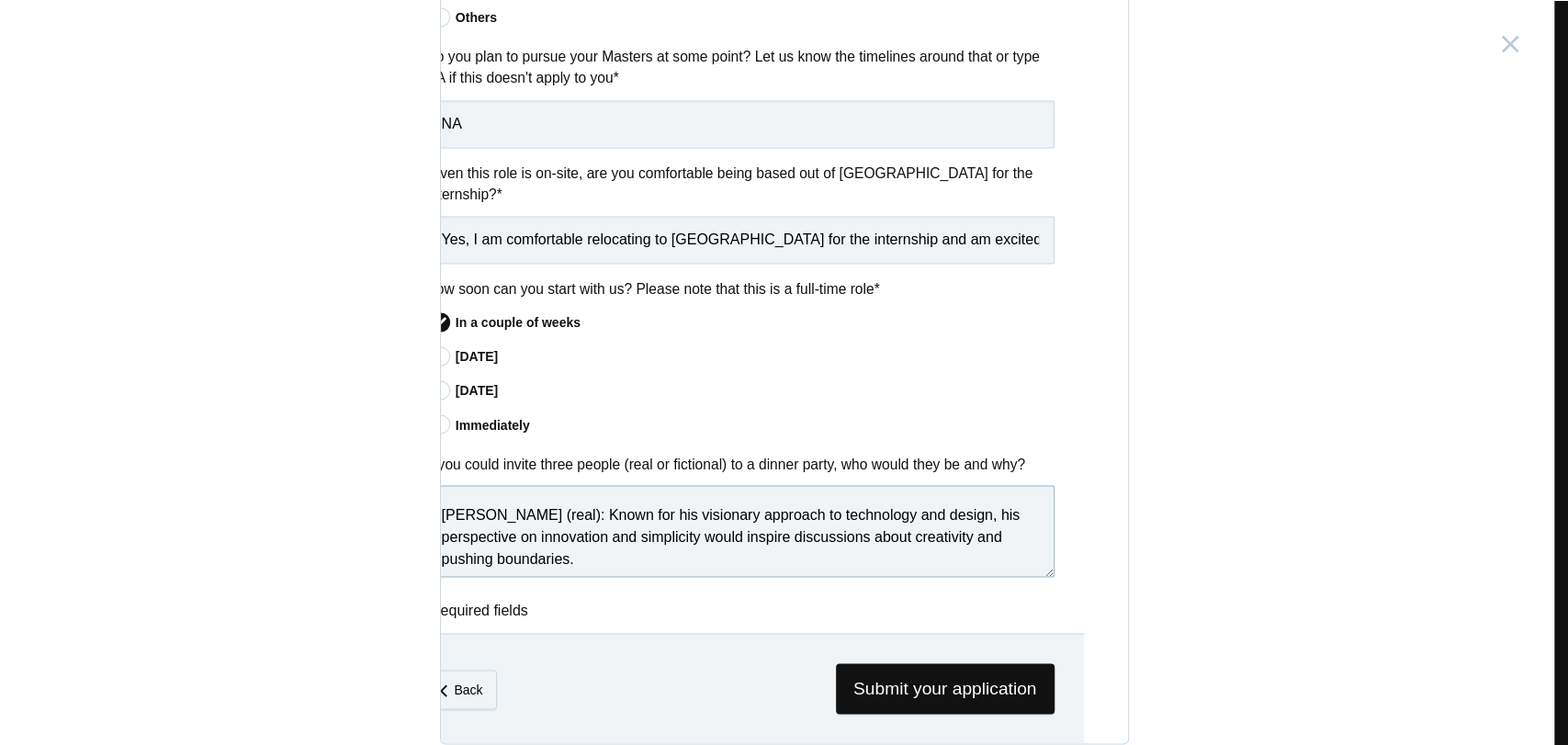 scroll, scrollTop: 181, scrollLeft: 0, axis: vertical 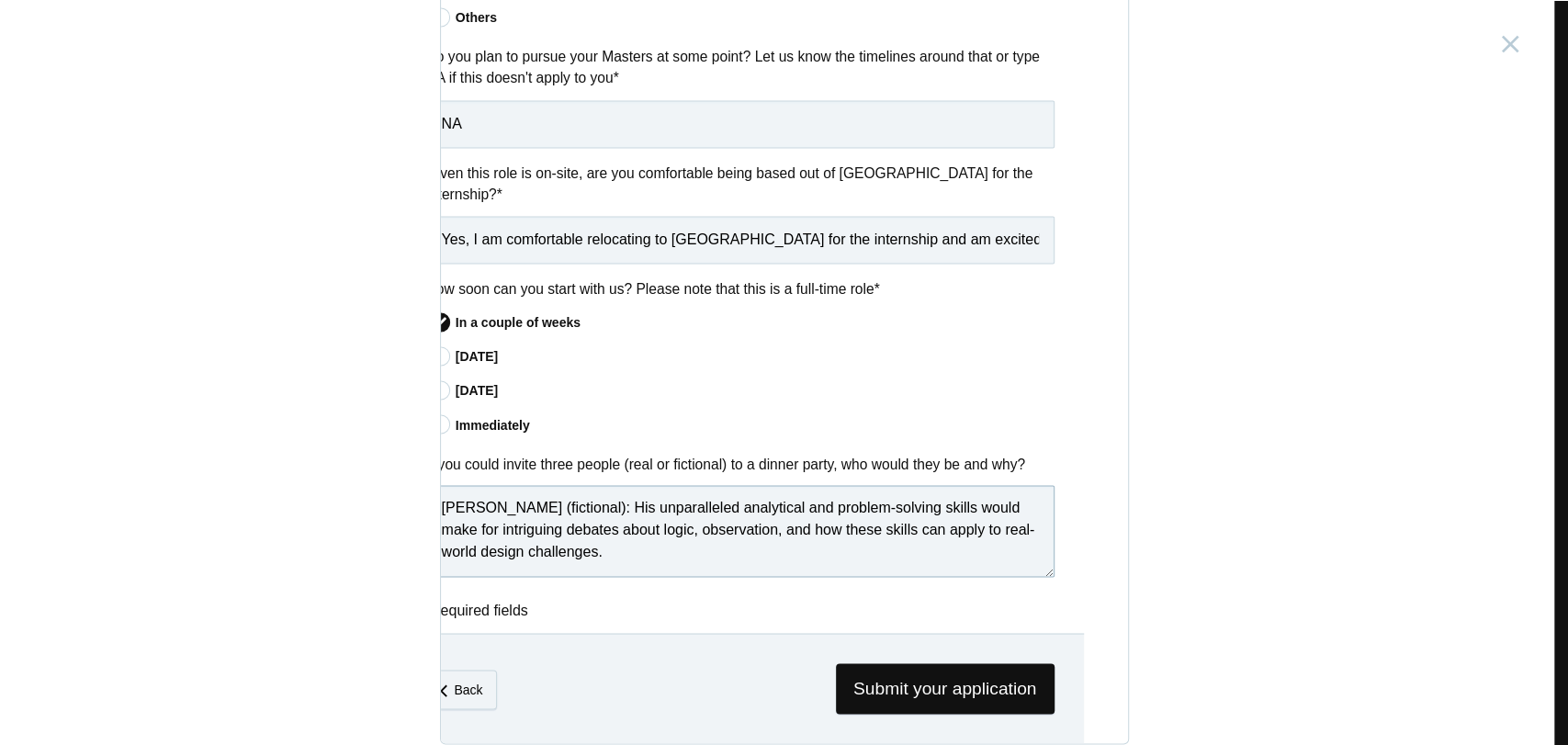 type on "Don Norman (real): As a pioneer in user-centered design, his insights on human behavior and design principles would spark fascinating conversations and provide invaluable learning for a designer like me.
Steve Jobs (real): Known for his visionary approach to technology and design, his perspective on innovation and simplicity would inspire discussions about creativity and pushing boundaries.
Sherlock Holmes (fictional): His unparalleled analytical and problem-solving skills would make for intriguing debates about logic, observation, and how these skills can apply to real-world design challenges." 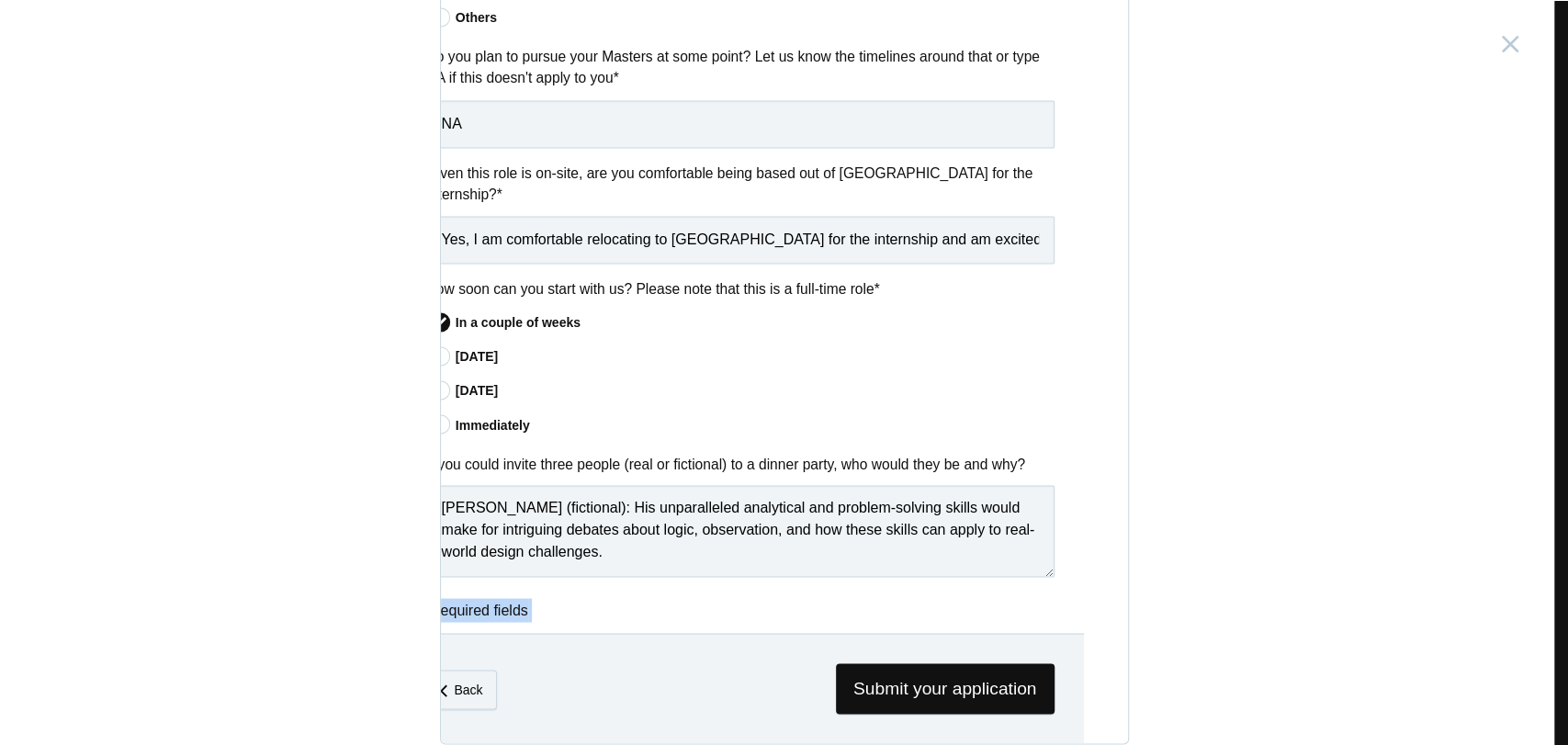 drag, startPoint x: 546, startPoint y: 598, endPoint x: 331, endPoint y: 597, distance: 215.00233 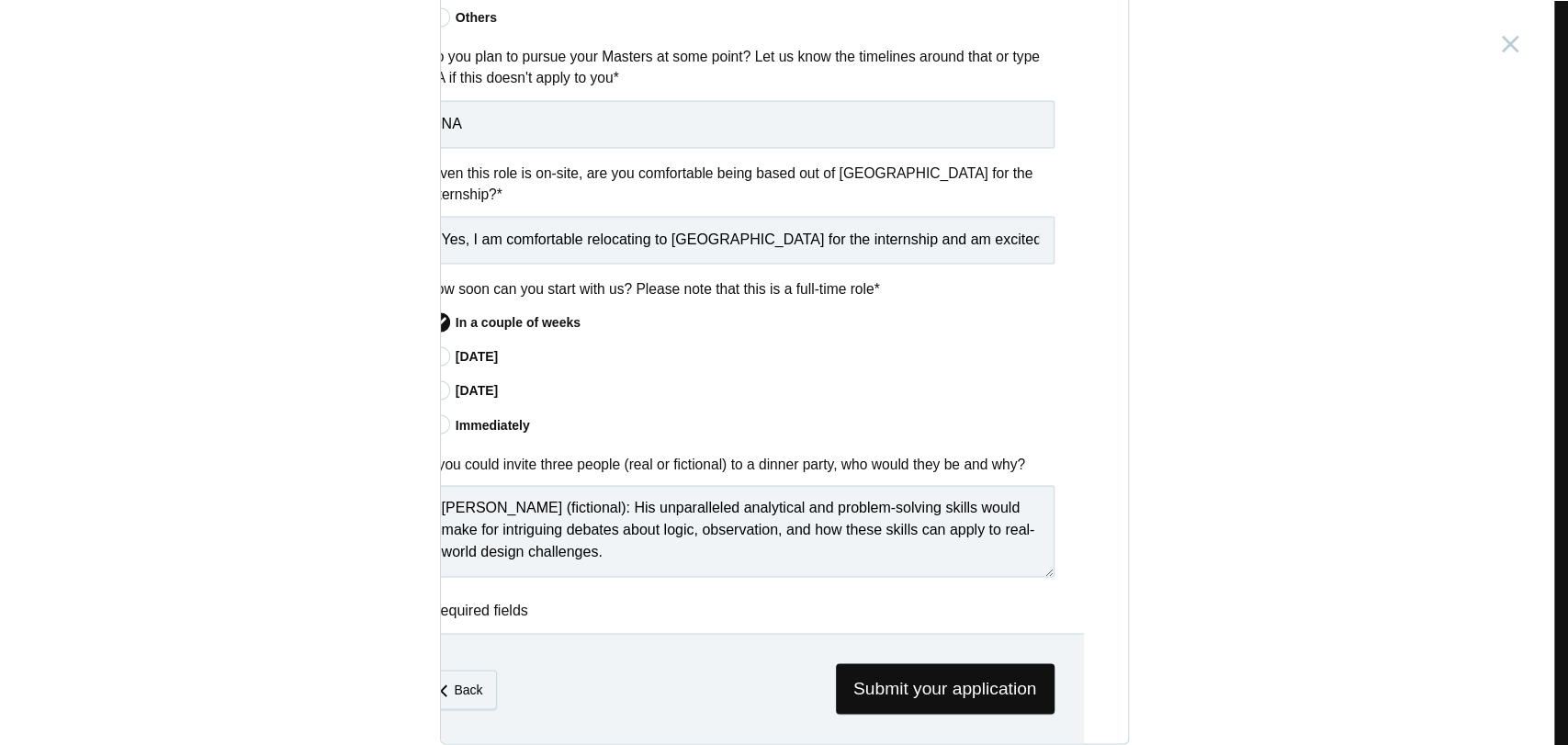 click on "Product Design Intern
India, Bangalore
Submitting form failed, try again.
Retry
Your application for this position has been submitted successfully.
Close
Personal
Full name  *
Anas Arif
Email address  *
Anasarif374@gmail.com
Phone number  *
+919718807050
CV / Resume
We accept Word, PDF, and ODT files
* * * *" at bounding box center [784, 372] 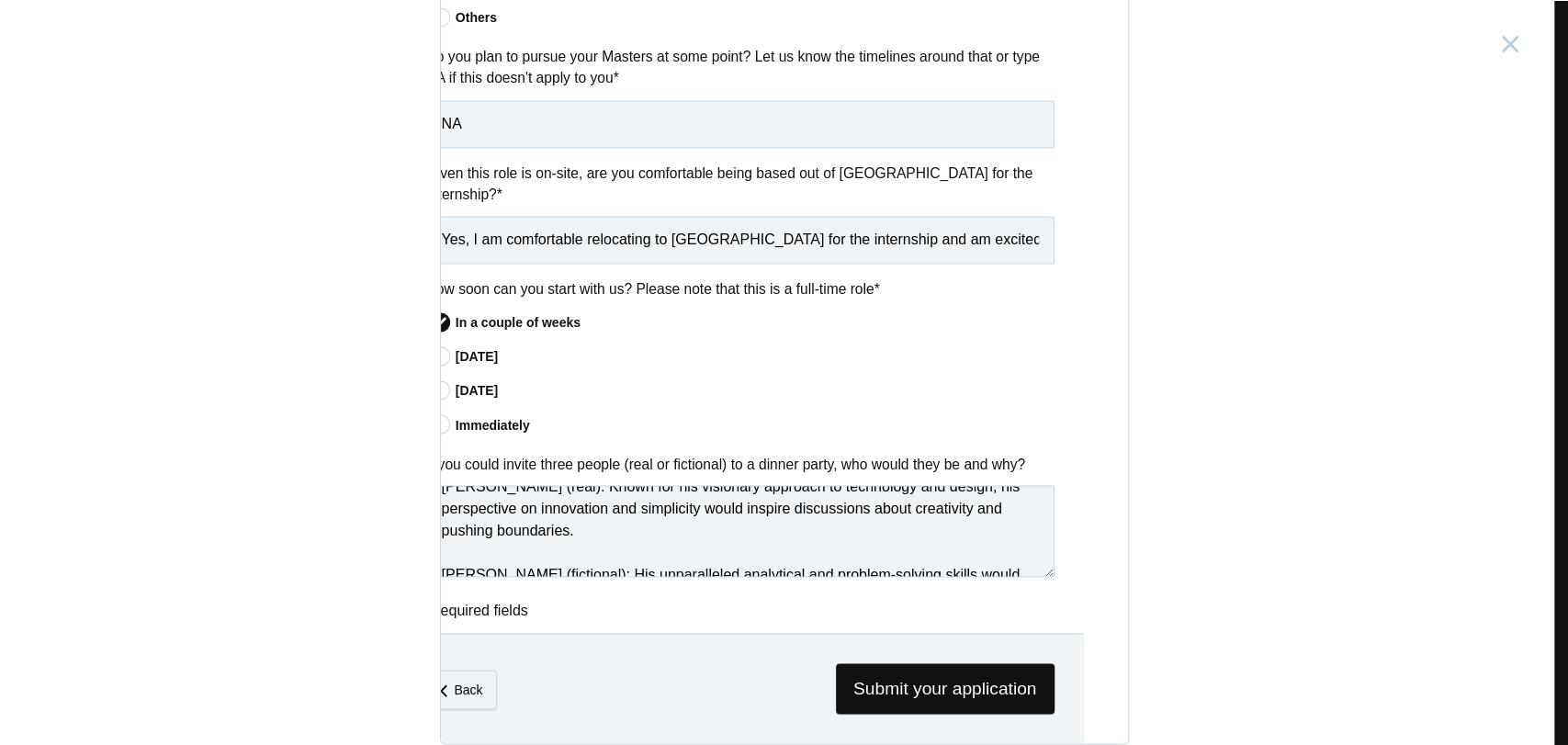 scroll, scrollTop: 0, scrollLeft: 0, axis: both 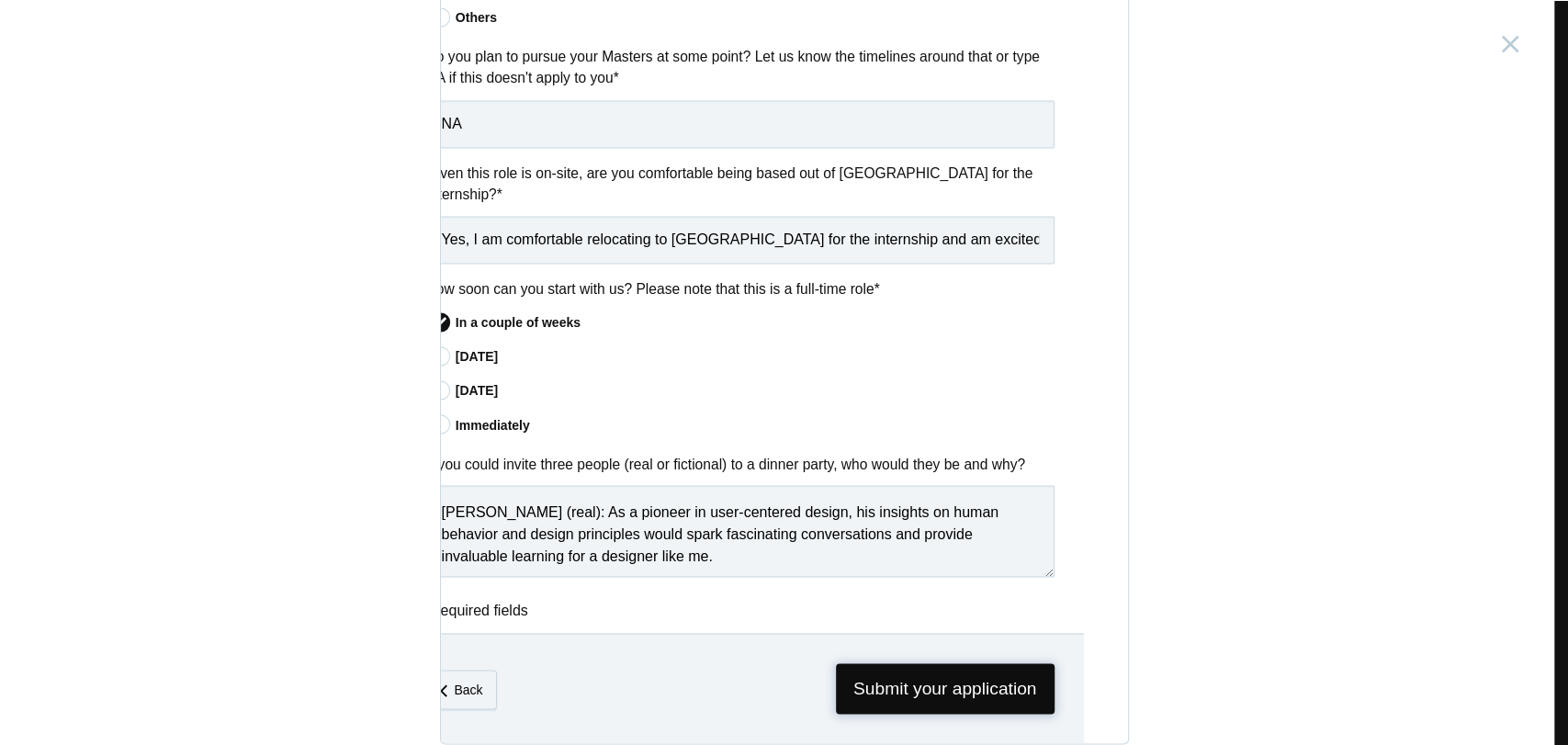click on "Submit your application" at bounding box center (945, 688) 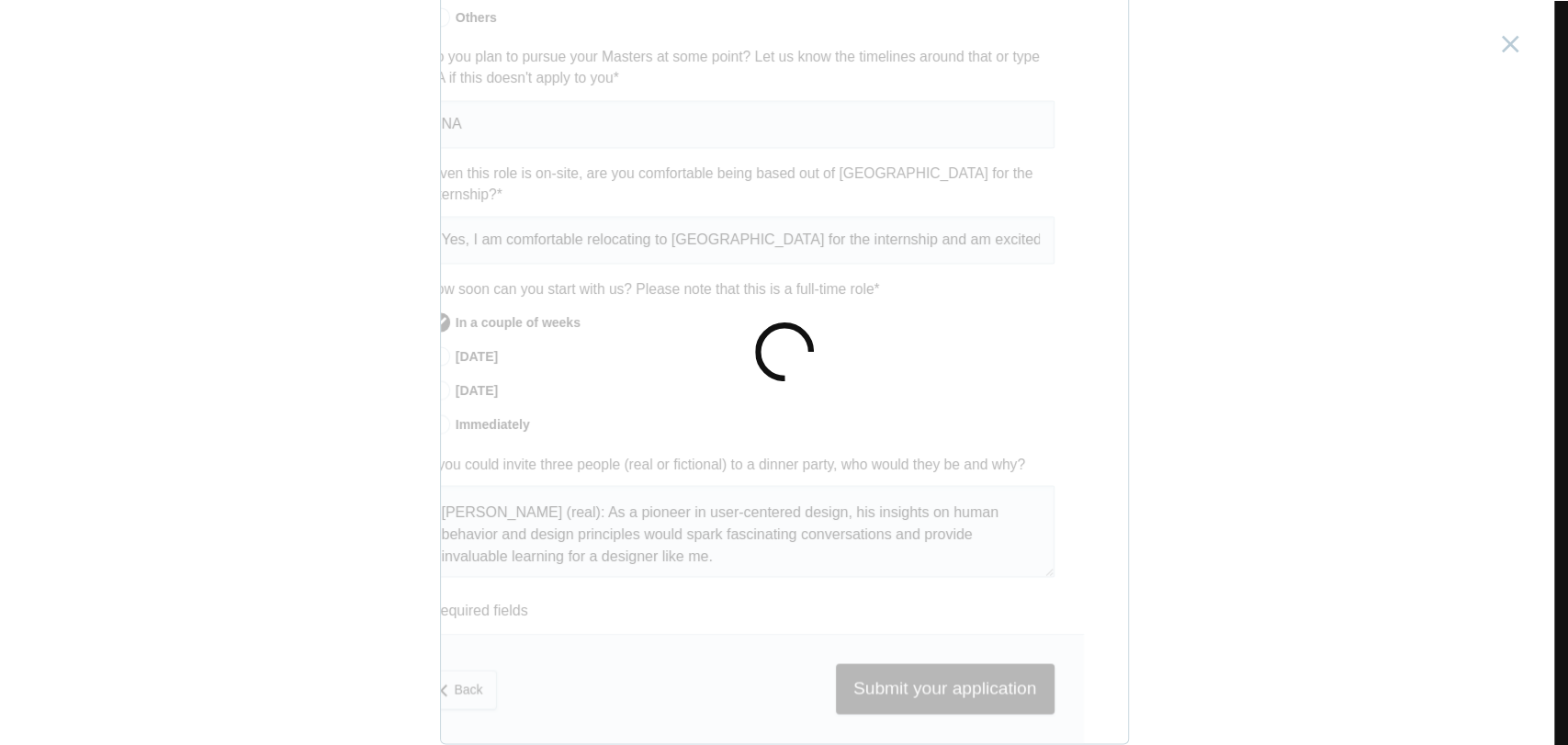 scroll, scrollTop: 0, scrollLeft: 0, axis: both 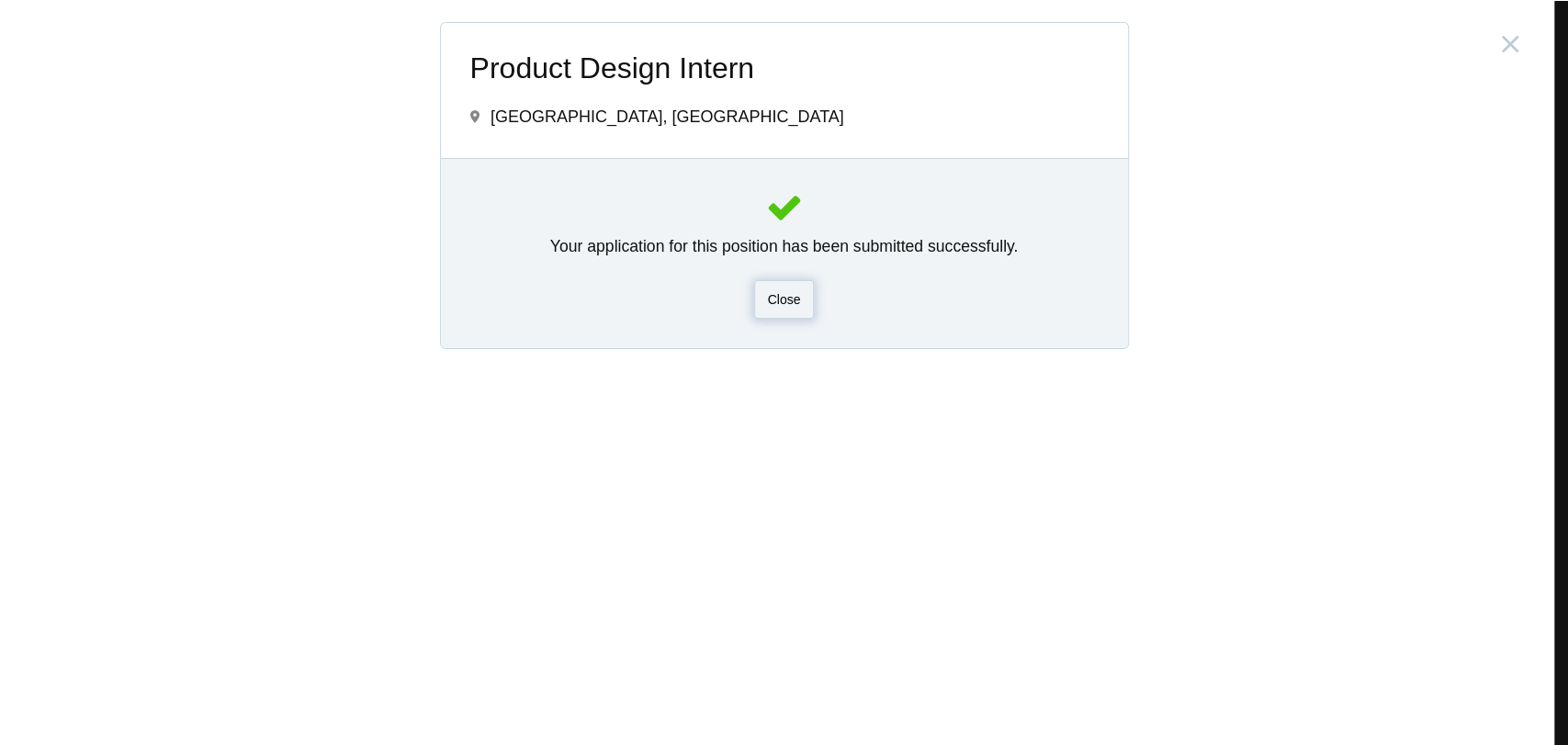 click on "Close" at bounding box center [784, 299] 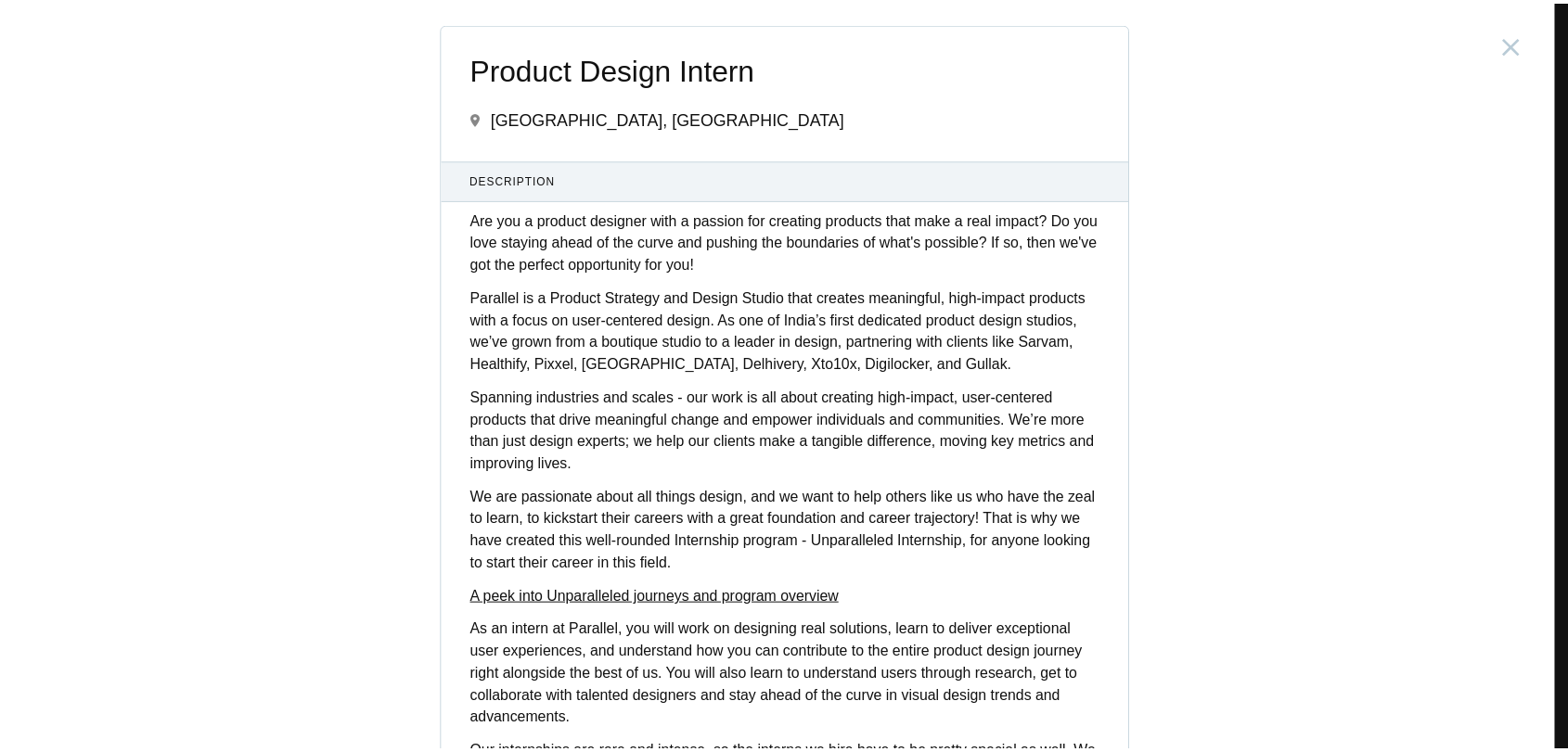 scroll, scrollTop: 5780, scrollLeft: 0, axis: vertical 